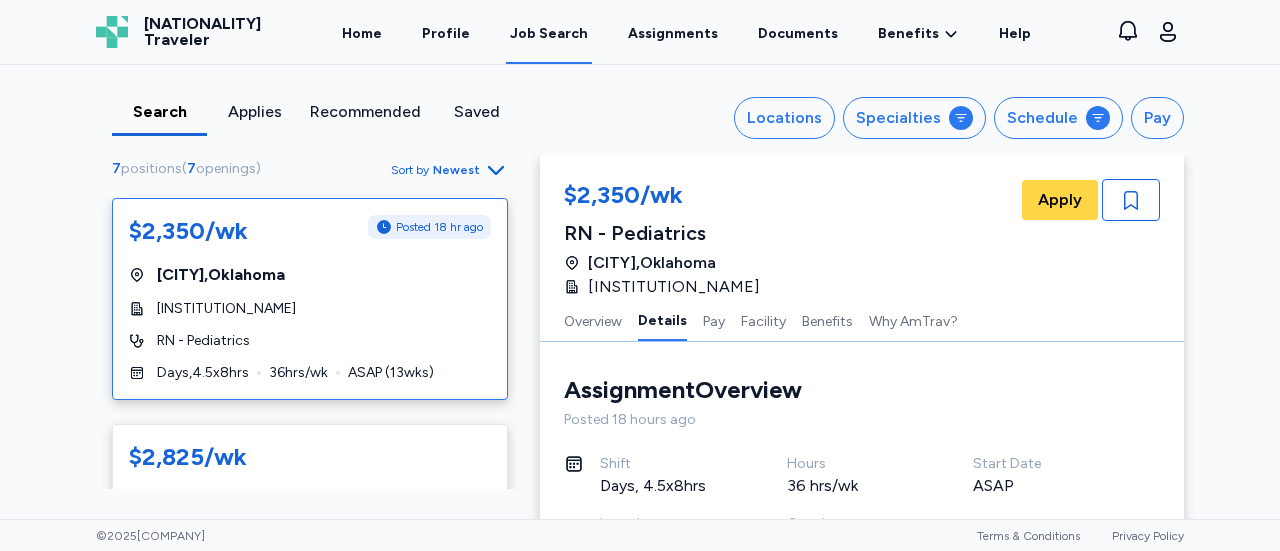 scroll, scrollTop: 0, scrollLeft: 0, axis: both 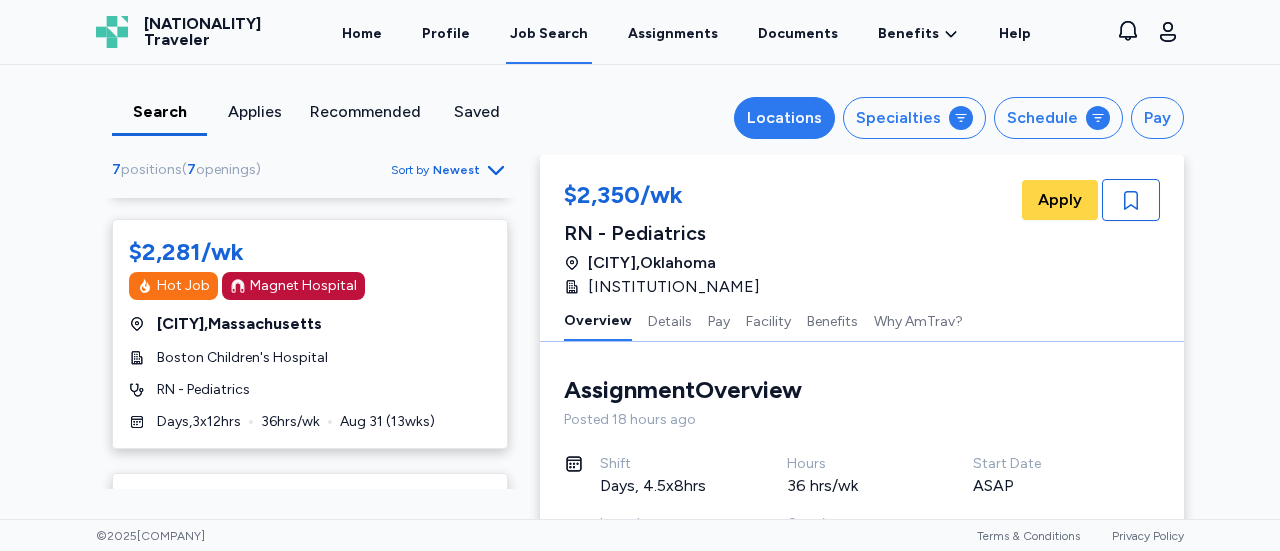 click on "Locations" at bounding box center [784, 118] 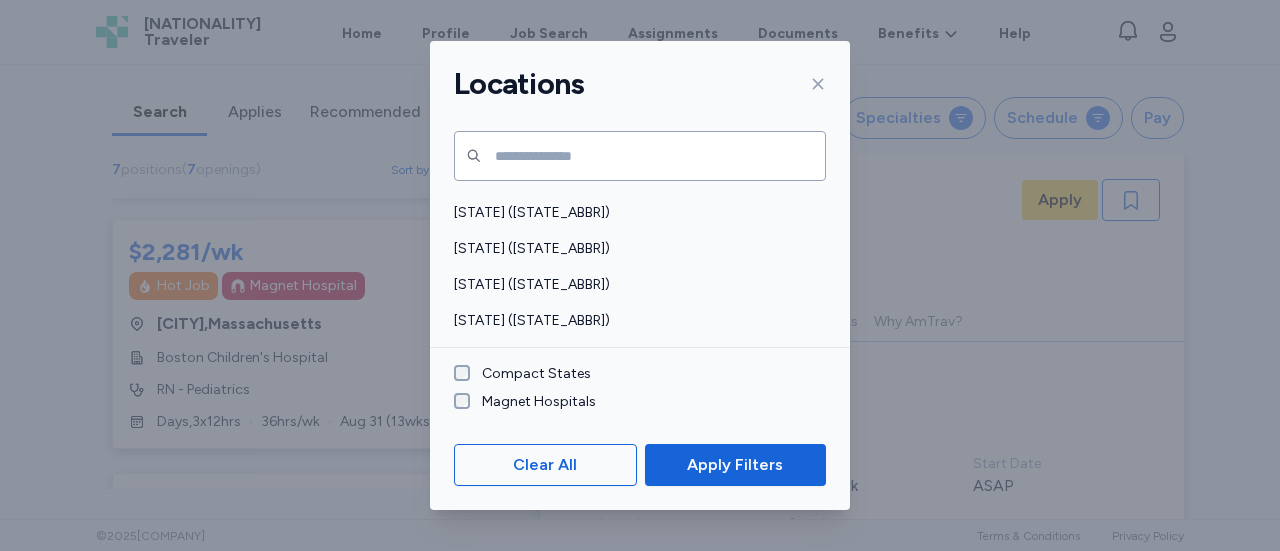 scroll, scrollTop: 107, scrollLeft: 0, axis: vertical 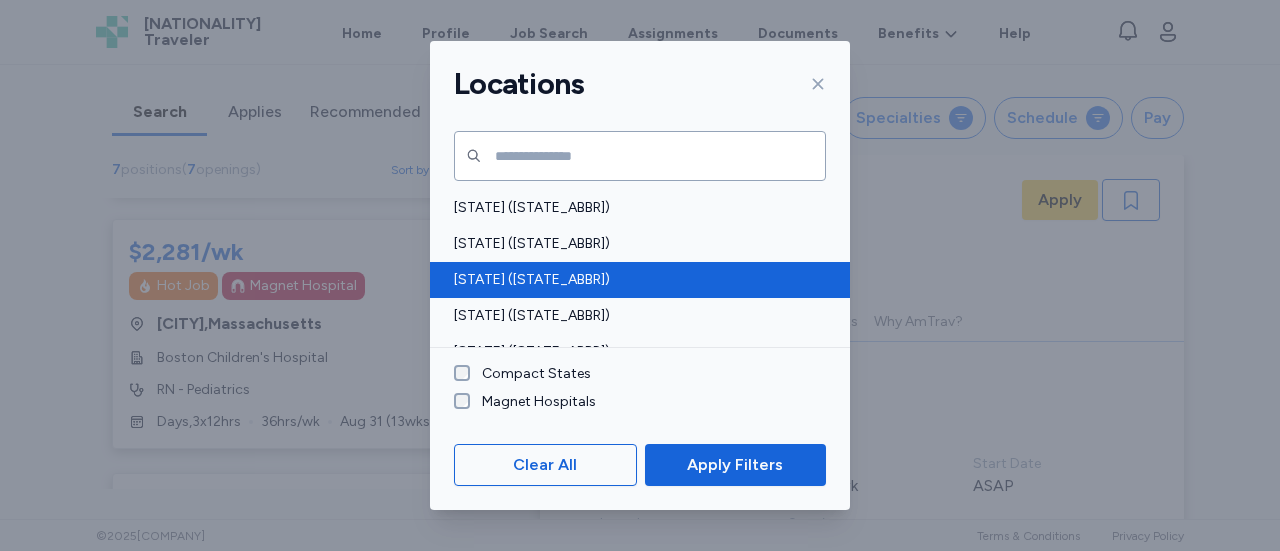 click on "[STATE] ([STATE_ABBR])" at bounding box center [634, 280] 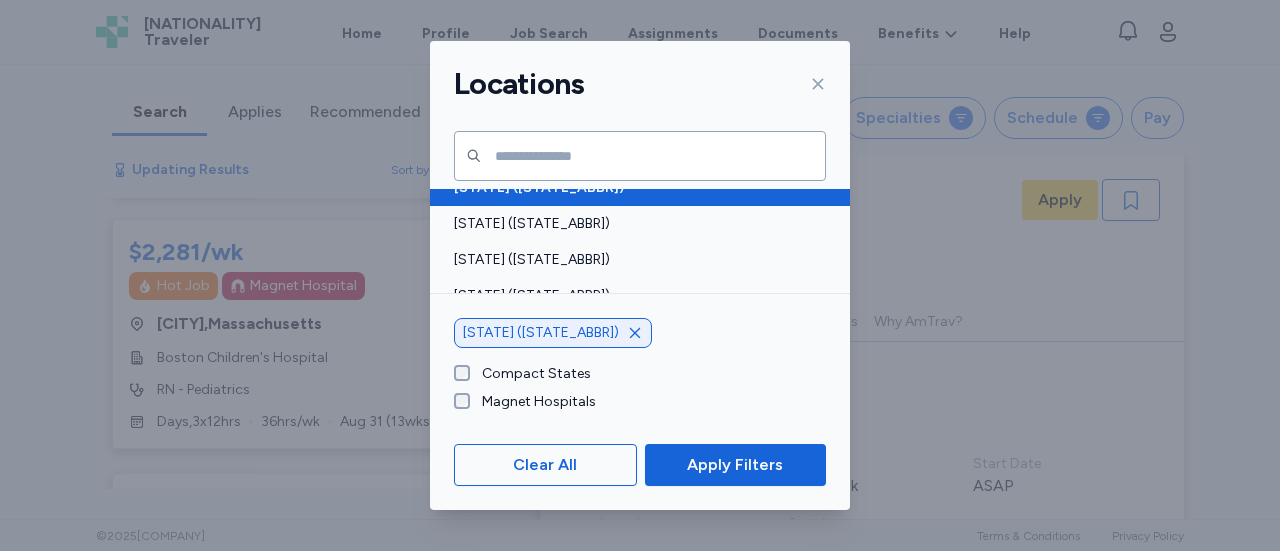 scroll, scrollTop: 201, scrollLeft: 0, axis: vertical 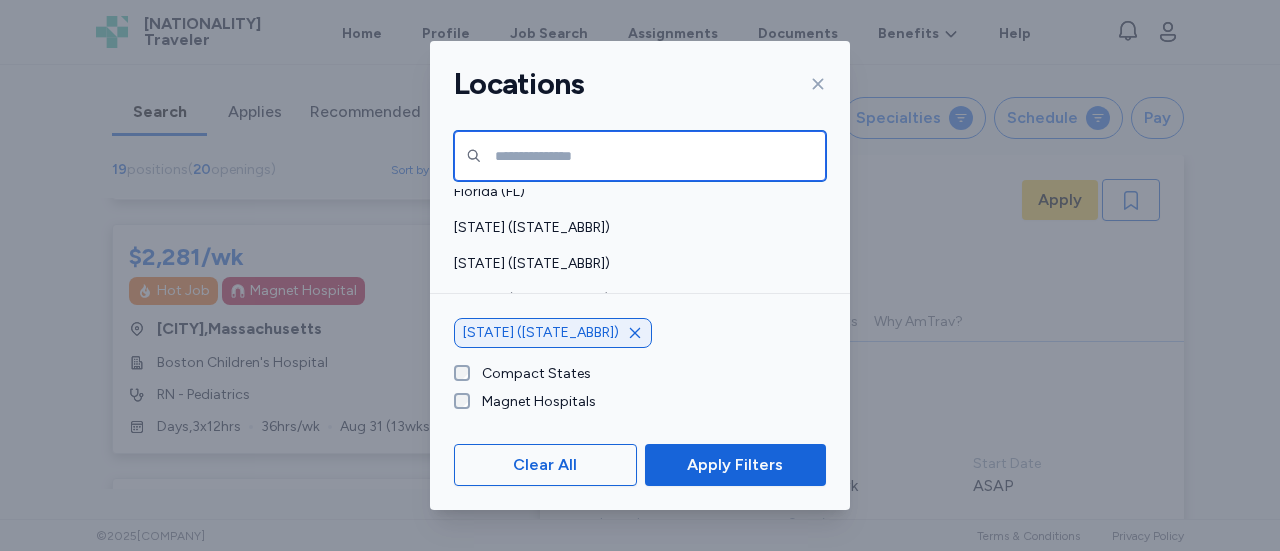 click at bounding box center (640, 156) 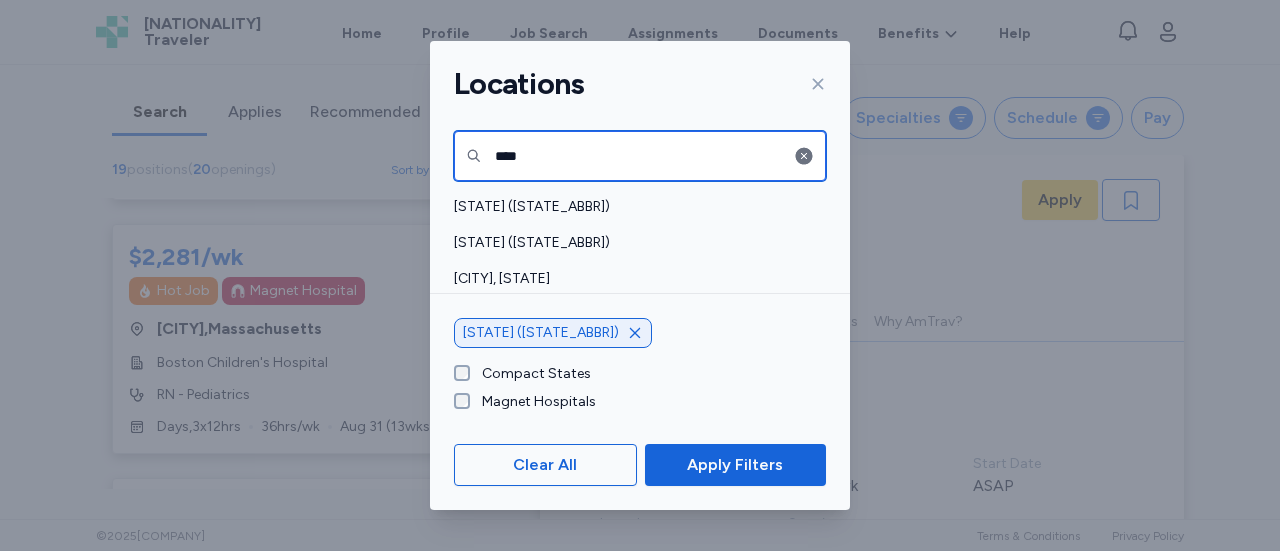 scroll, scrollTop: 0, scrollLeft: 0, axis: both 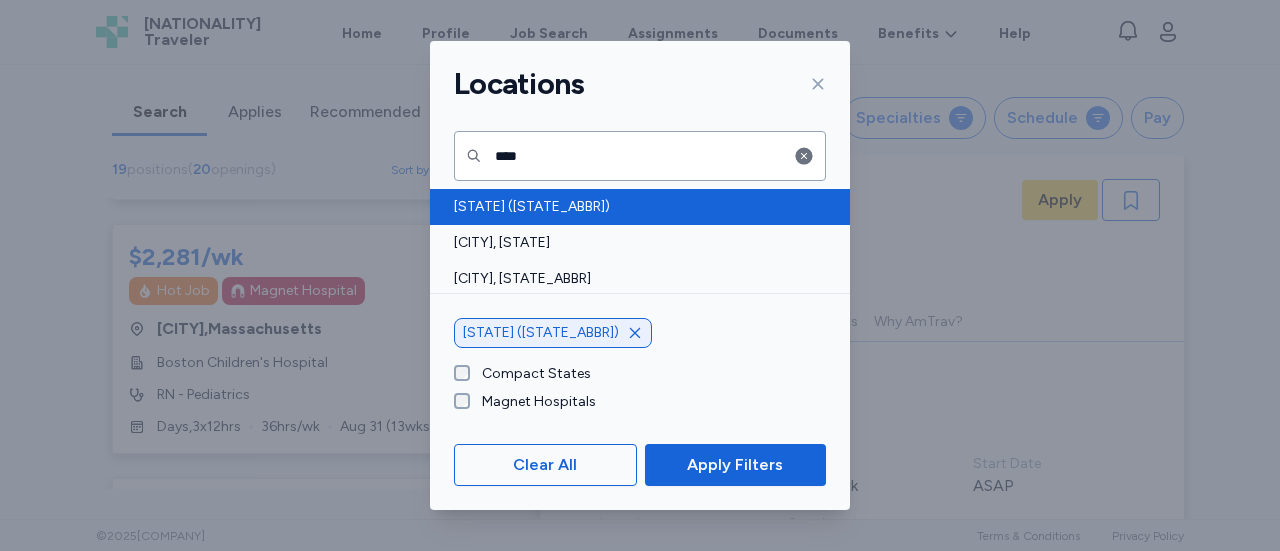 click on "[STATE] ([STATE_ABBR])" at bounding box center (640, 207) 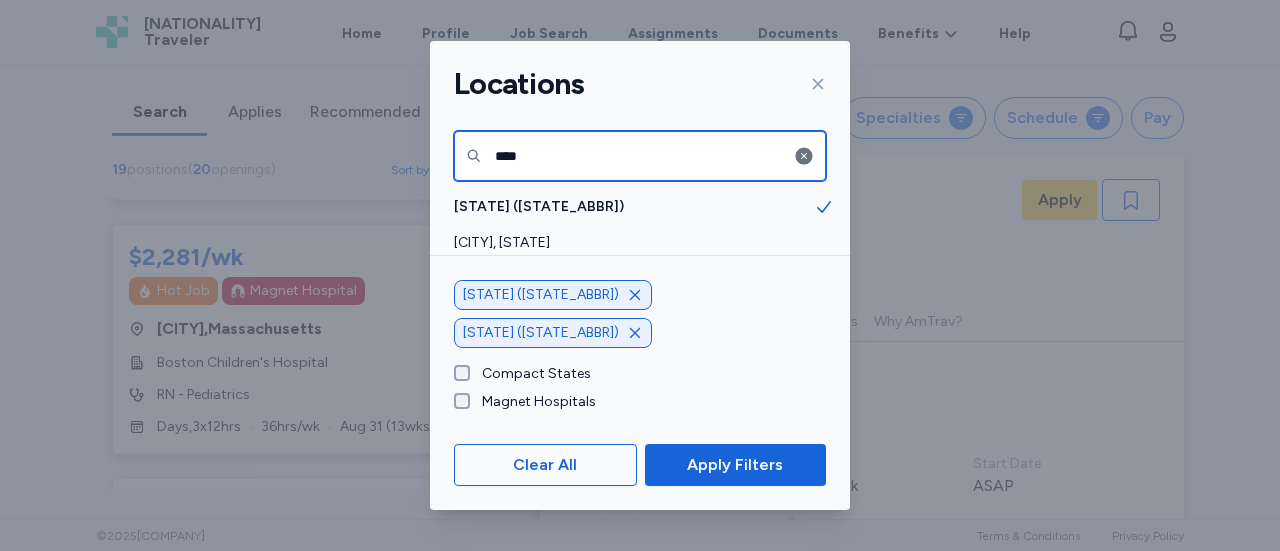 click on "****" at bounding box center (640, 156) 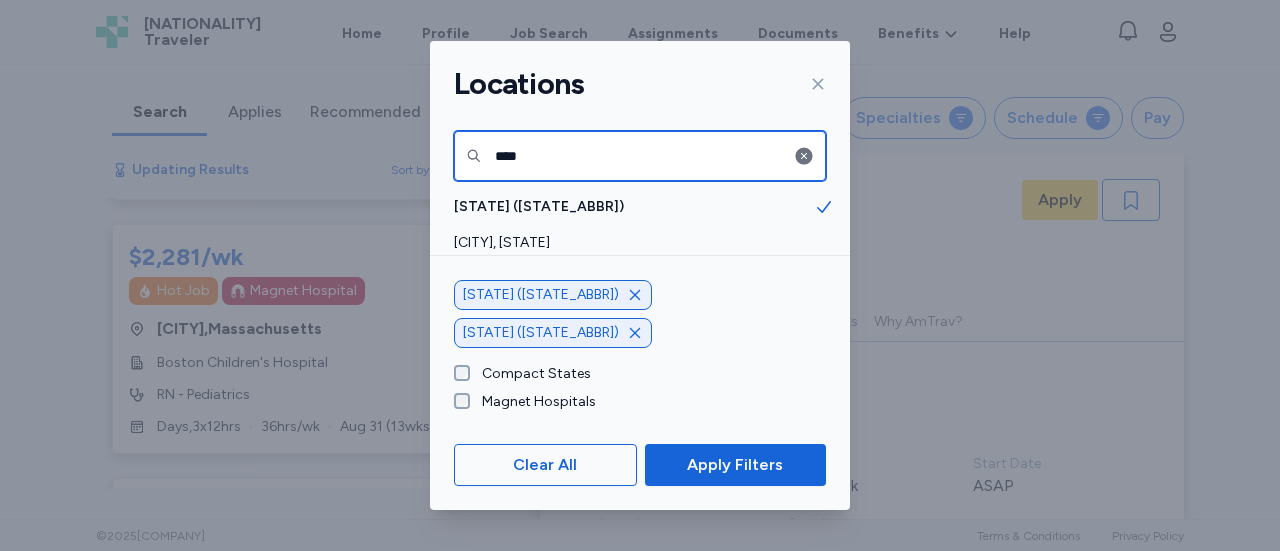 click on "****" at bounding box center (640, 156) 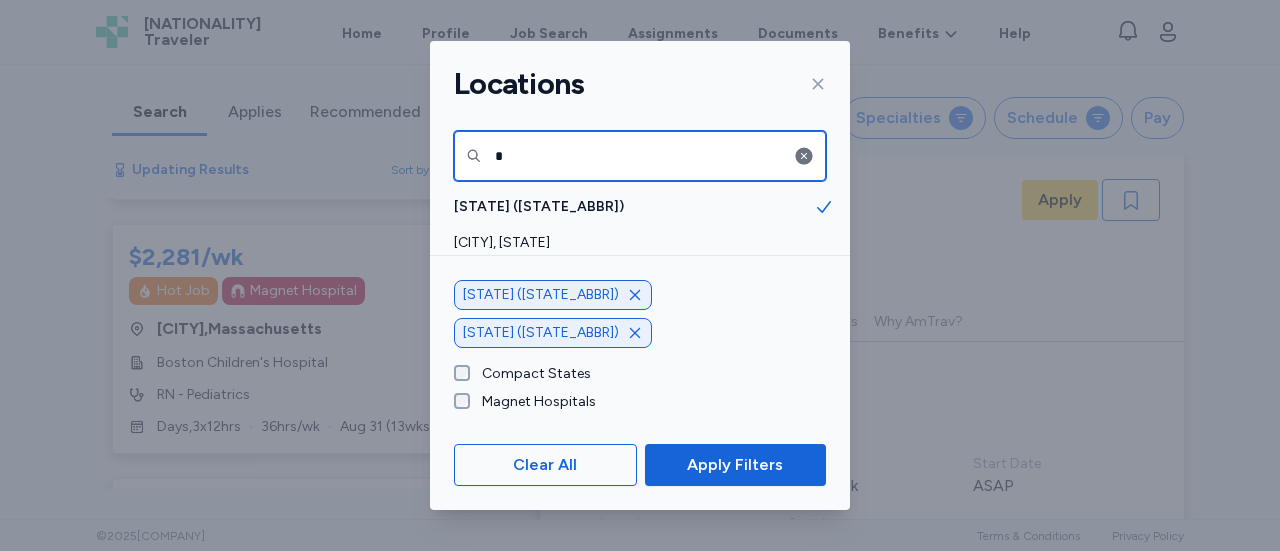 scroll, scrollTop: 0, scrollLeft: 0, axis: both 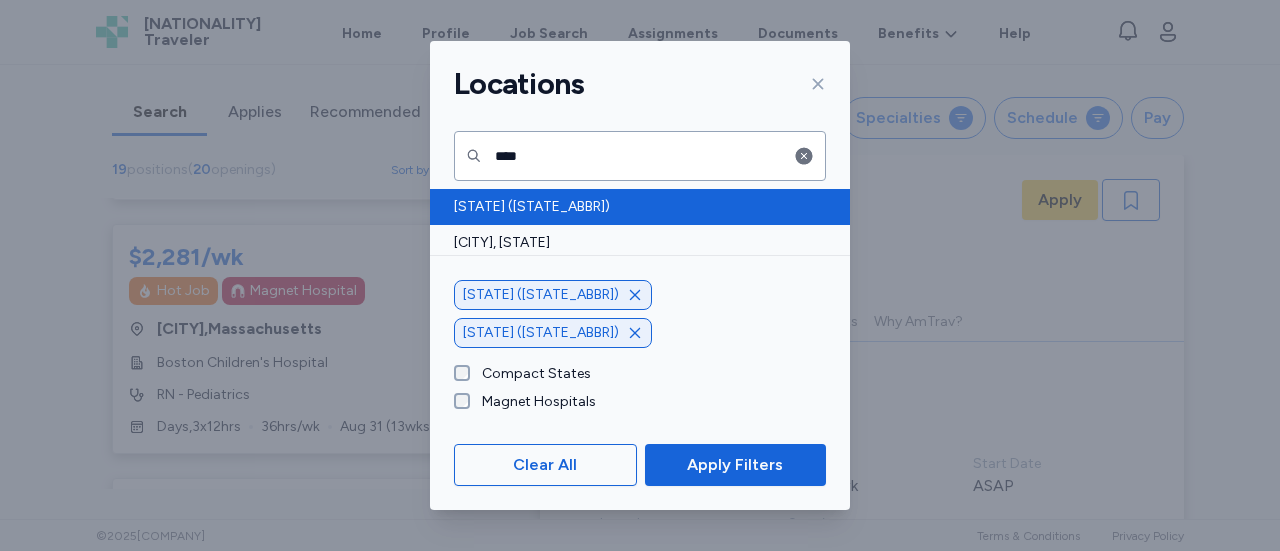 click on "[STATE] ([STATE_ABBR])" at bounding box center [634, 207] 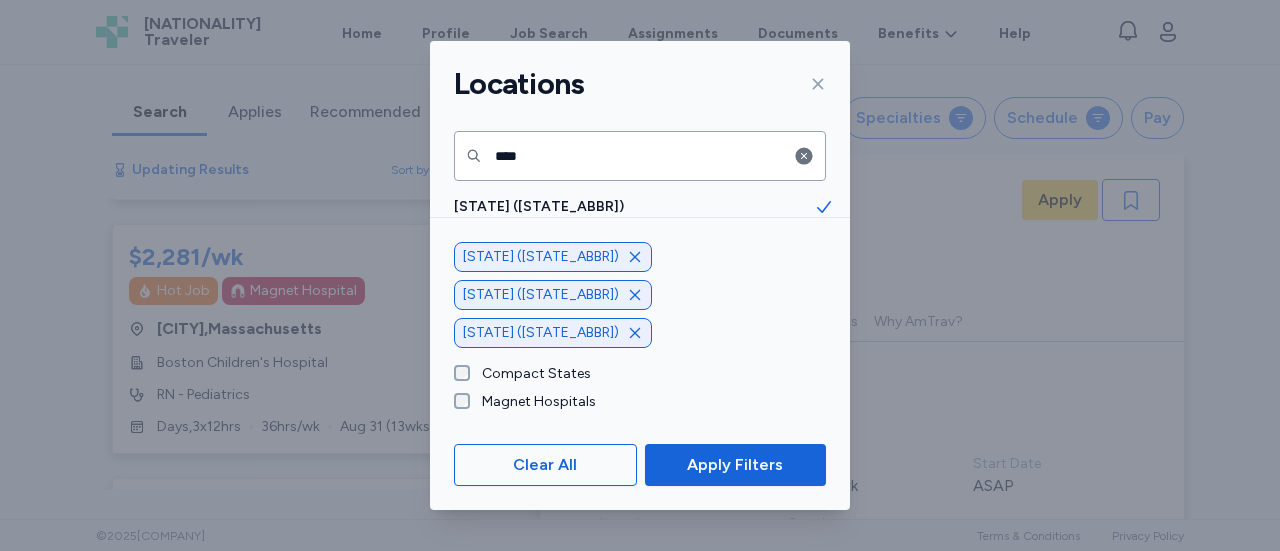 scroll, scrollTop: 2098, scrollLeft: 0, axis: vertical 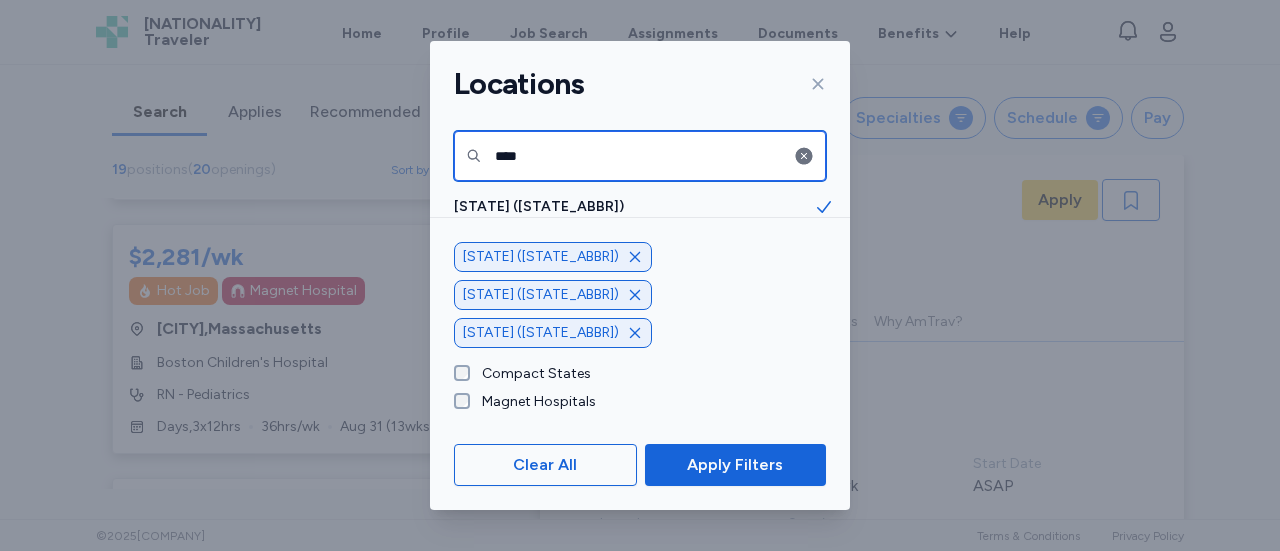 click on "****" at bounding box center (640, 156) 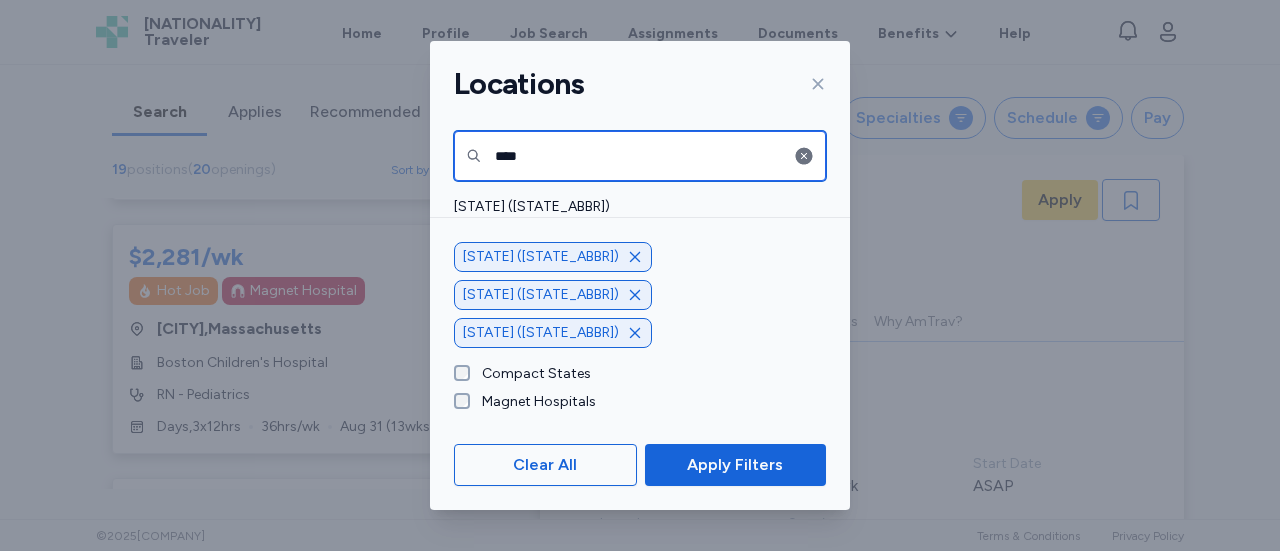 scroll, scrollTop: 0, scrollLeft: 0, axis: both 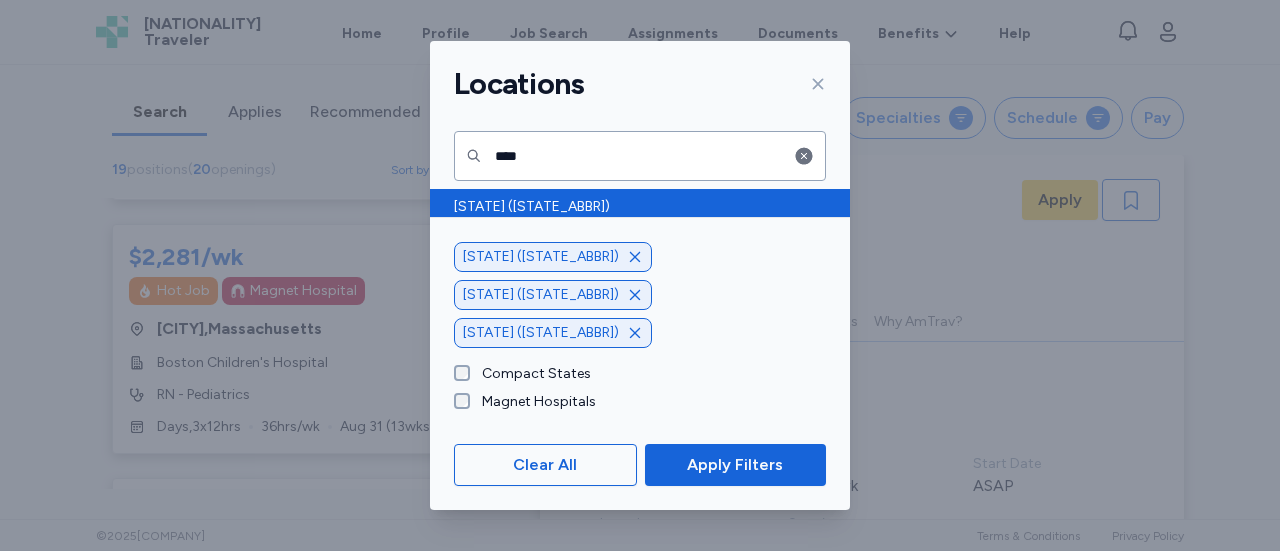 click on "[STATE] ([STATE_ABBR])" at bounding box center [640, 207] 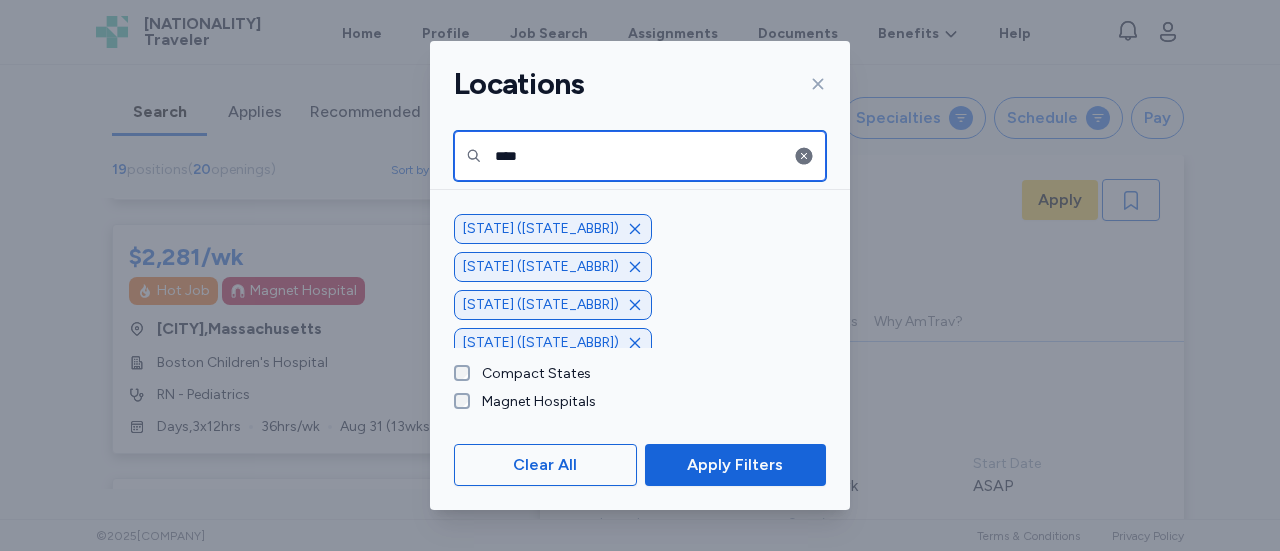 click on "****" at bounding box center [640, 156] 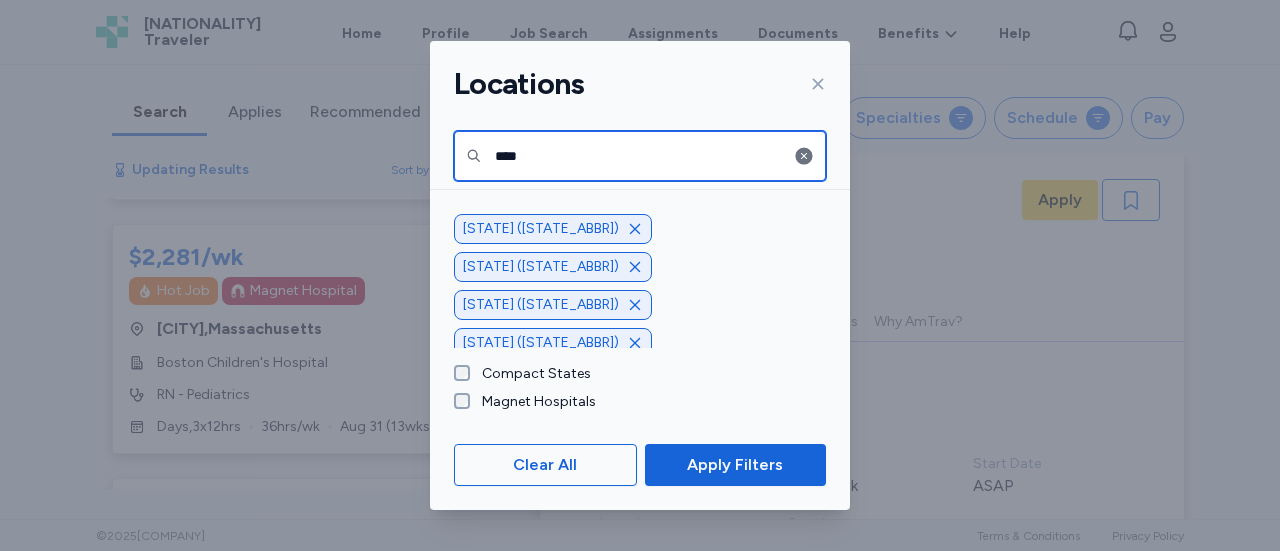 click on "****" at bounding box center [640, 156] 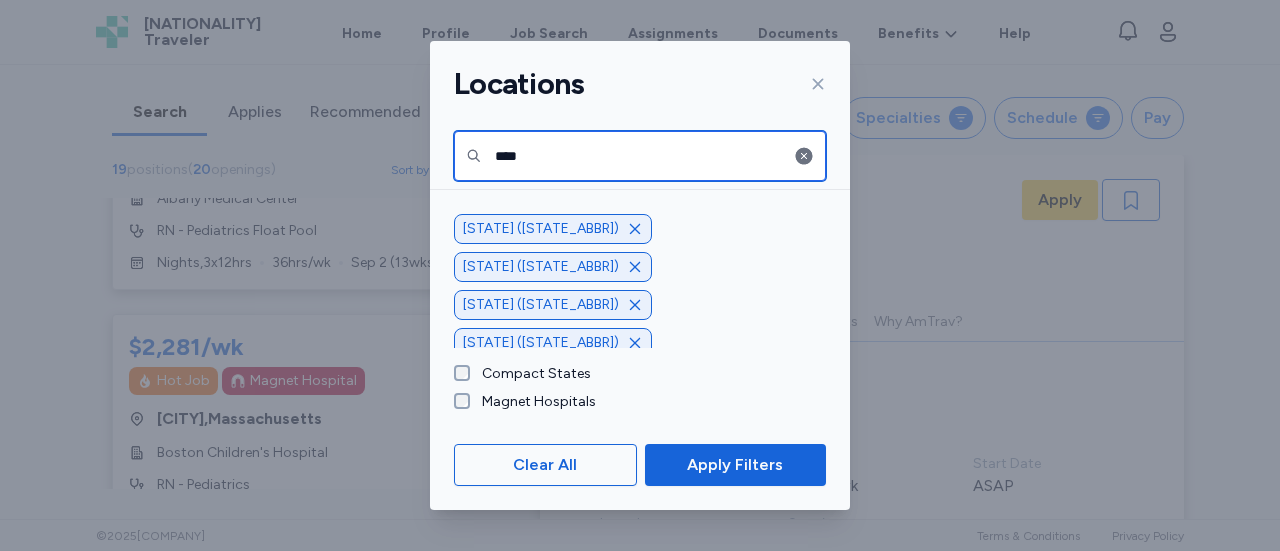 scroll, scrollTop: 2098, scrollLeft: 0, axis: vertical 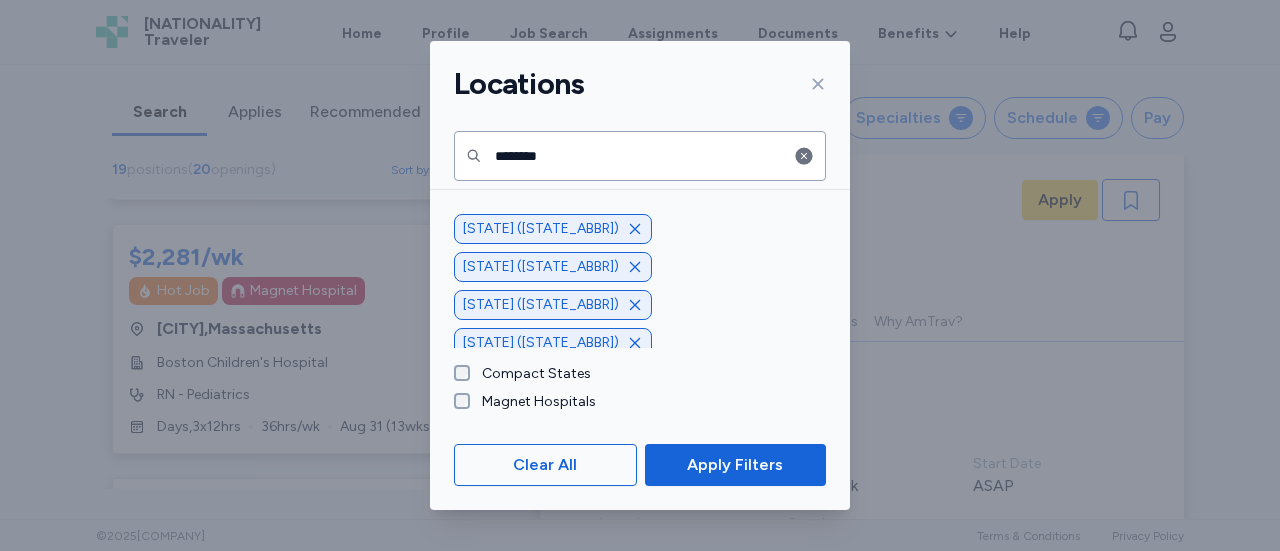 click on "[STATE] ([STATE_ABBR])" at bounding box center [634, 207] 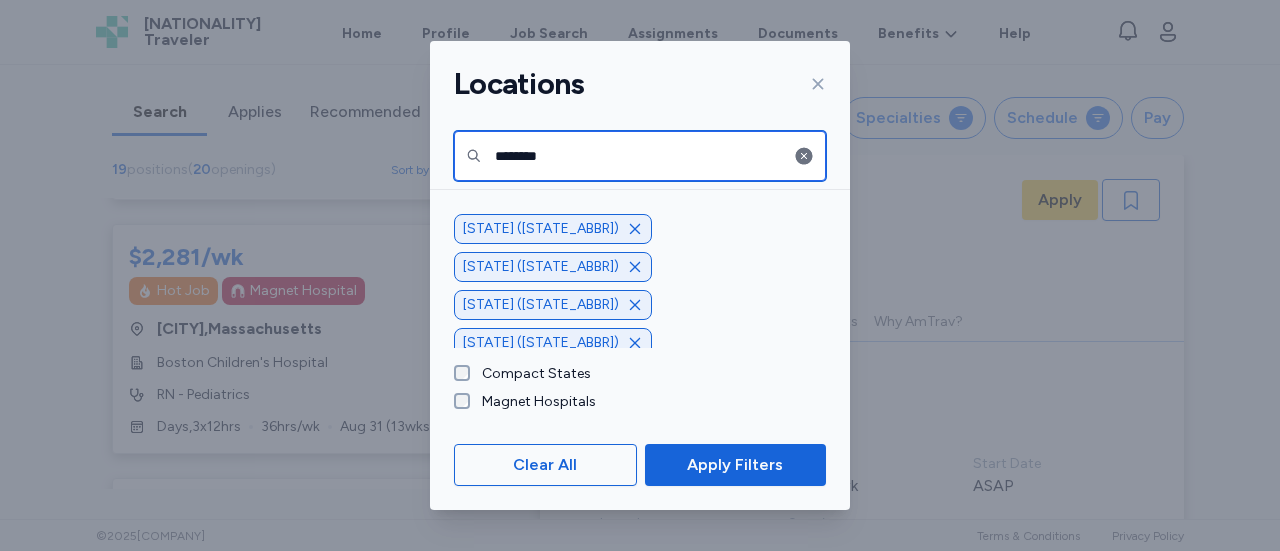 click on "********" at bounding box center (640, 156) 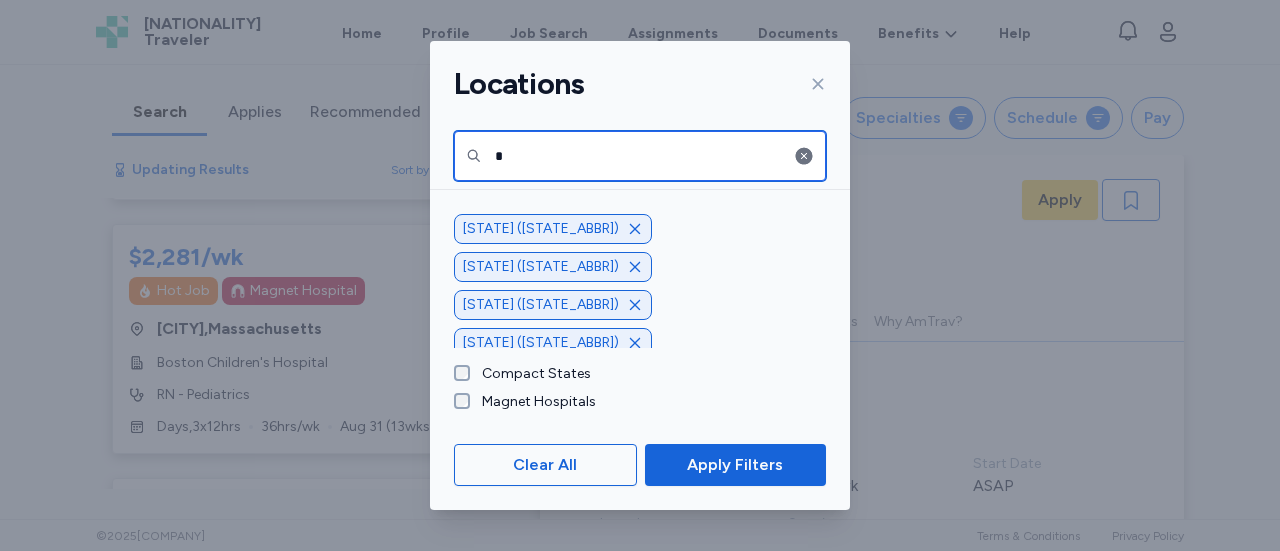 scroll, scrollTop: 1, scrollLeft: 0, axis: vertical 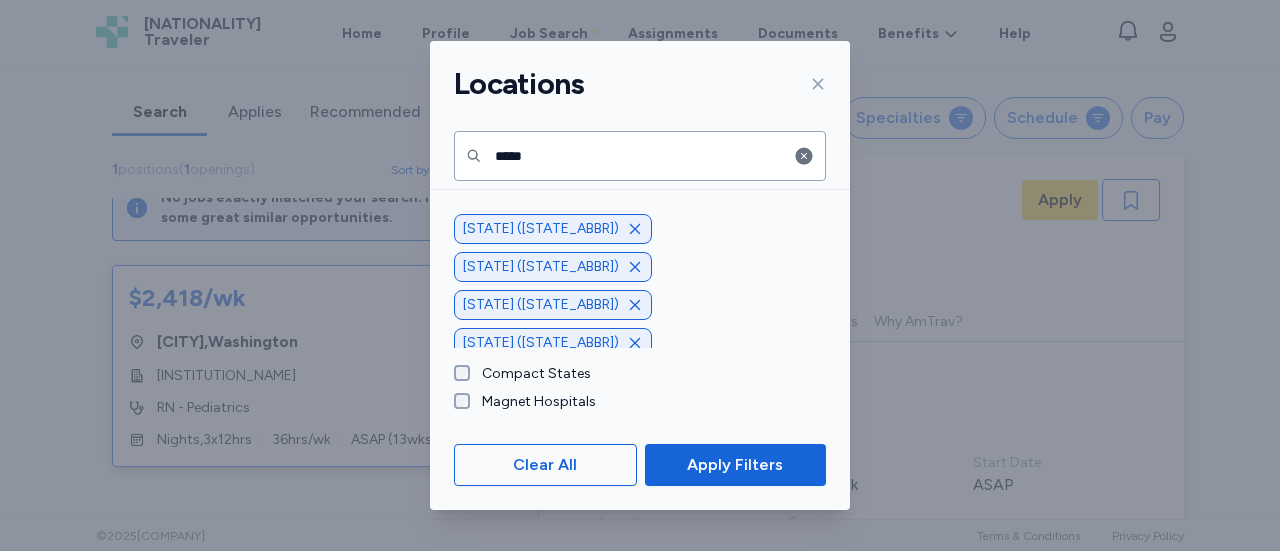 click on "[STATE] ([STATE_ABBR])" at bounding box center (634, 207) 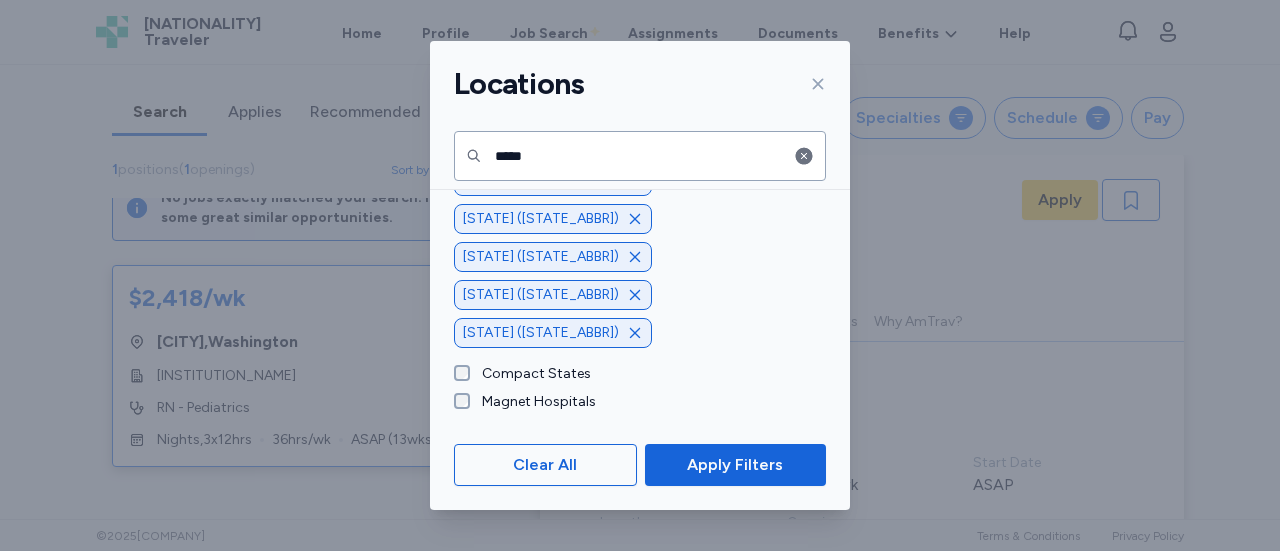 scroll, scrollTop: 0, scrollLeft: 0, axis: both 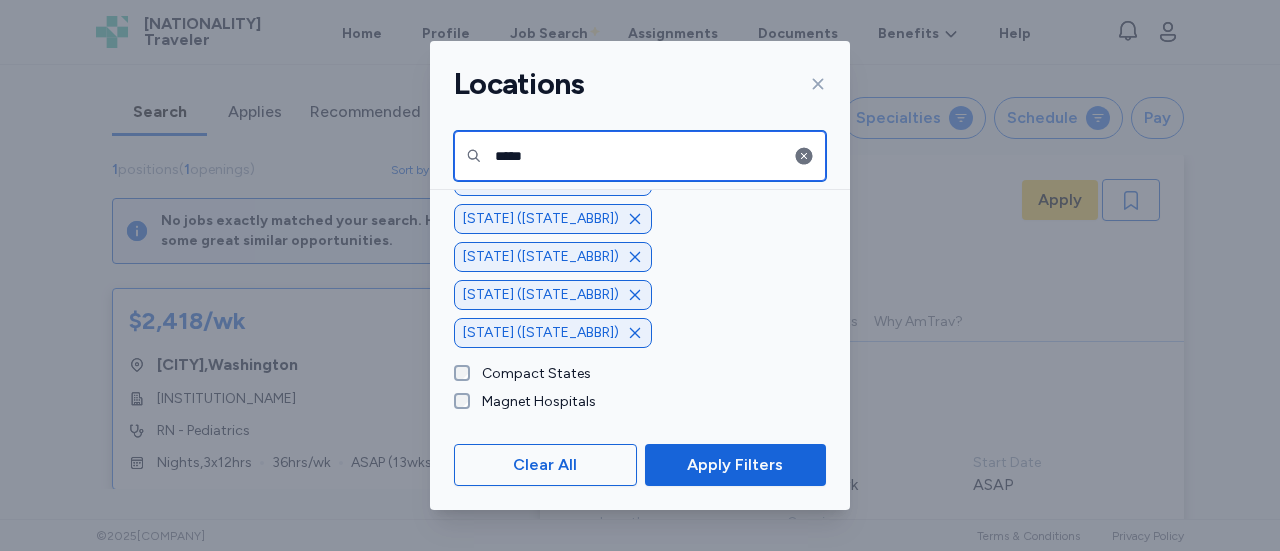 click on "*****" at bounding box center (640, 156) 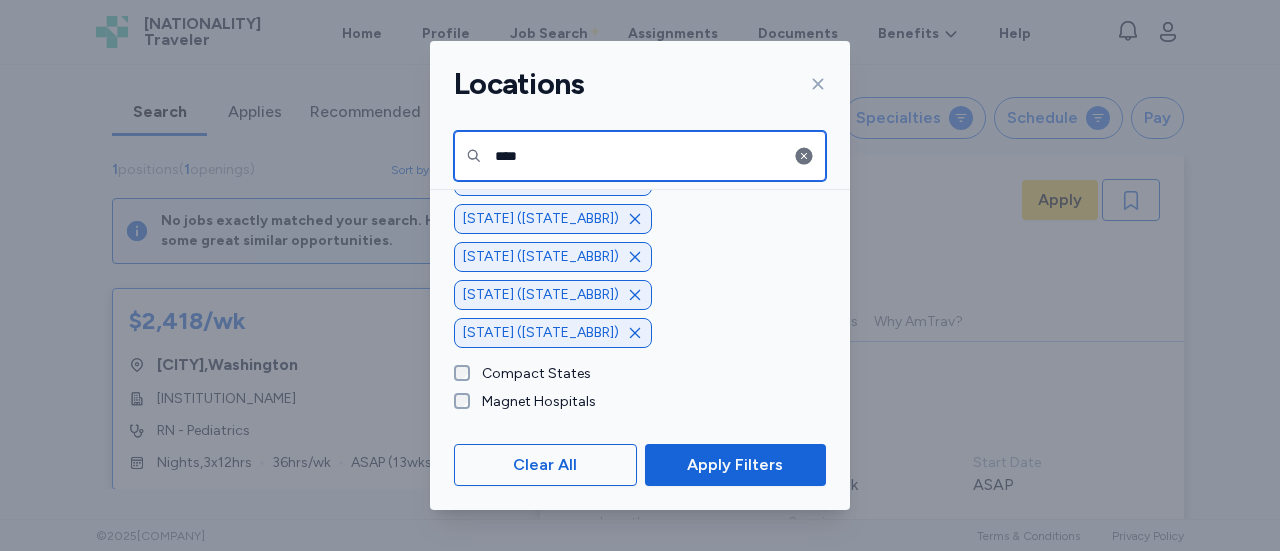 scroll, scrollTop: 0, scrollLeft: 0, axis: both 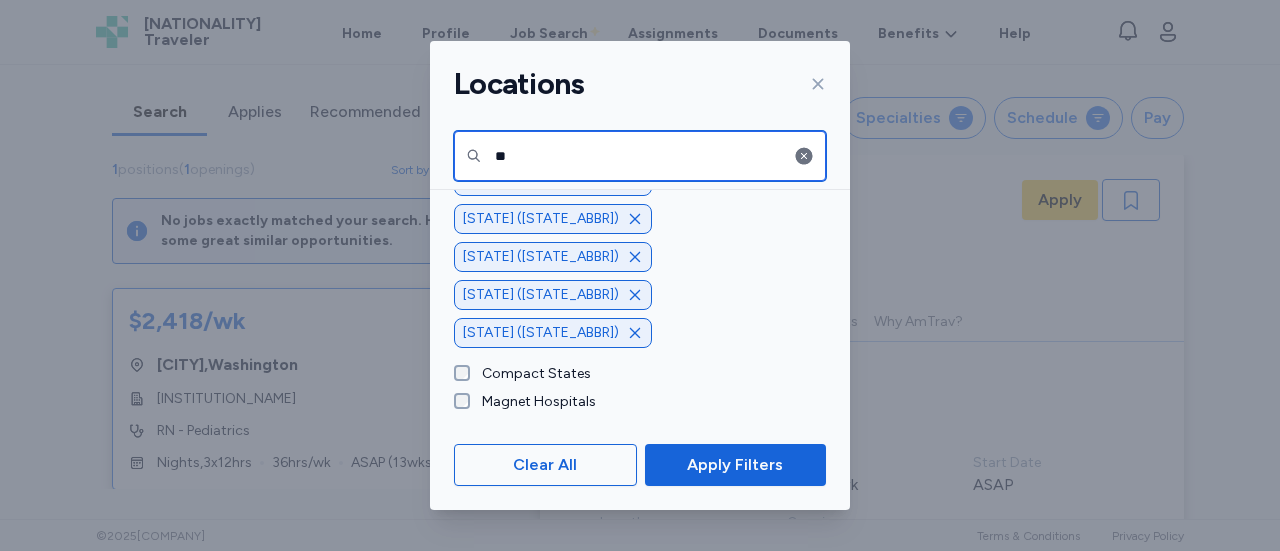 type on "*" 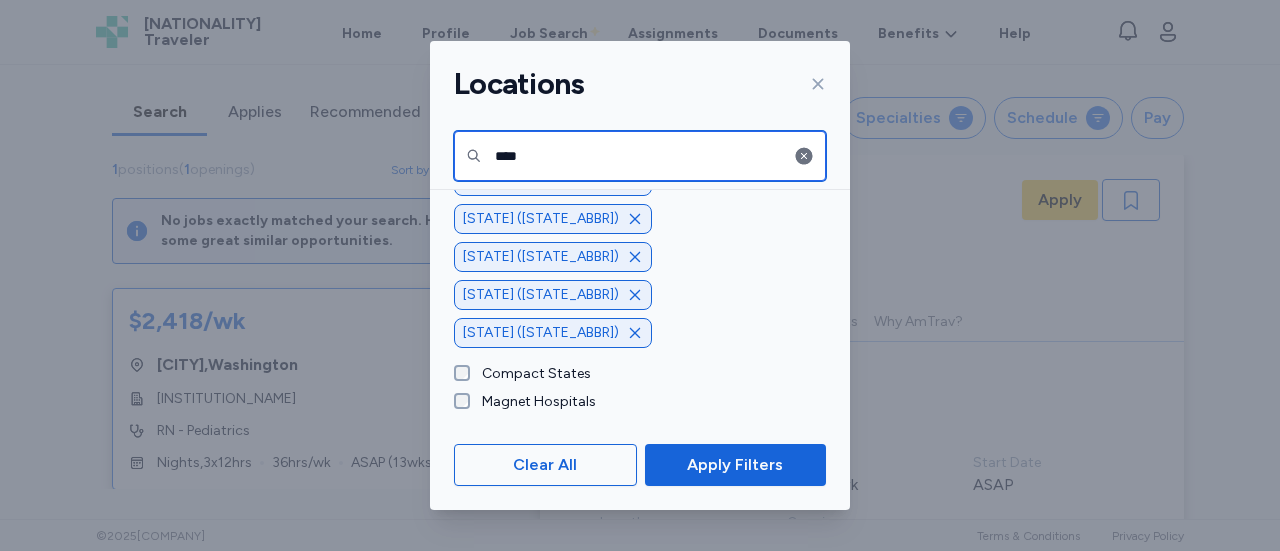 scroll, scrollTop: 10, scrollLeft: 0, axis: vertical 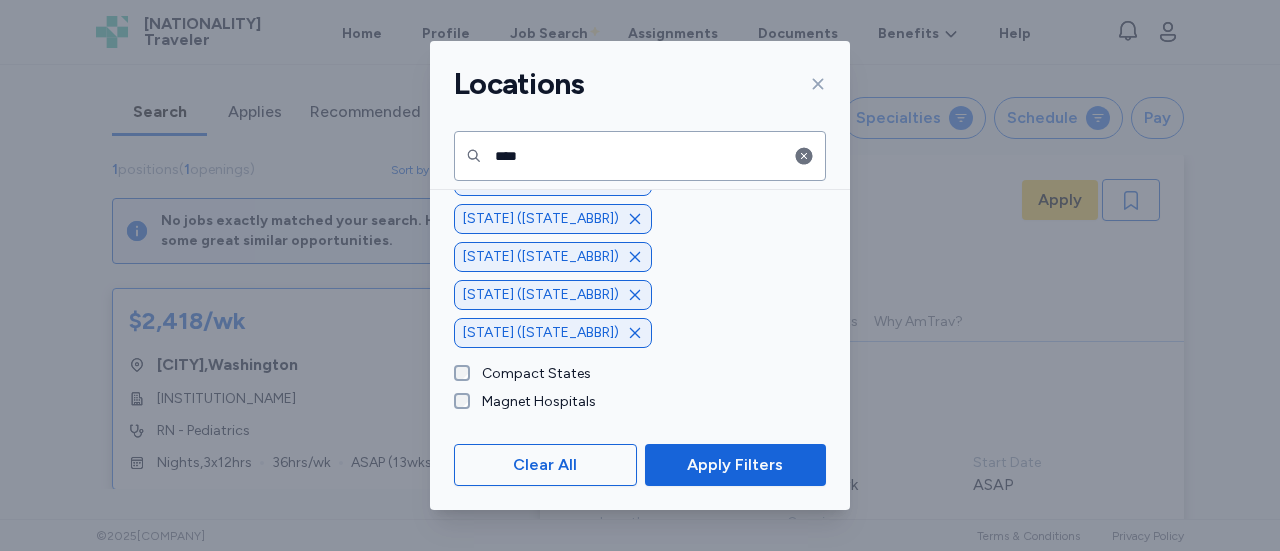 click on "Ohio (OH)" at bounding box center (634, 197) 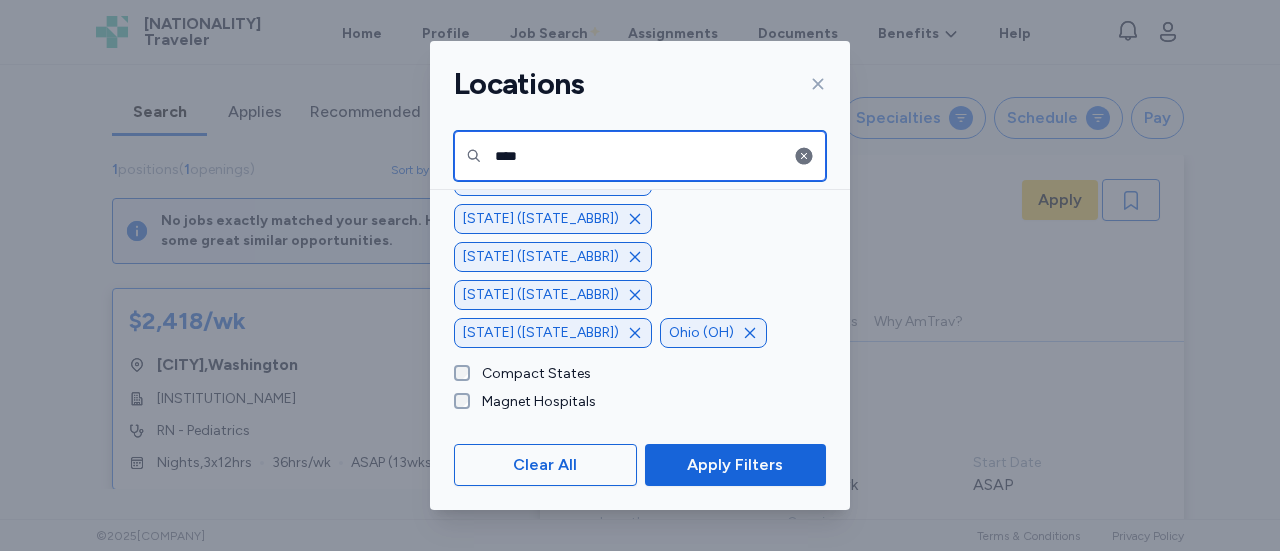 click on "****" at bounding box center [640, 156] 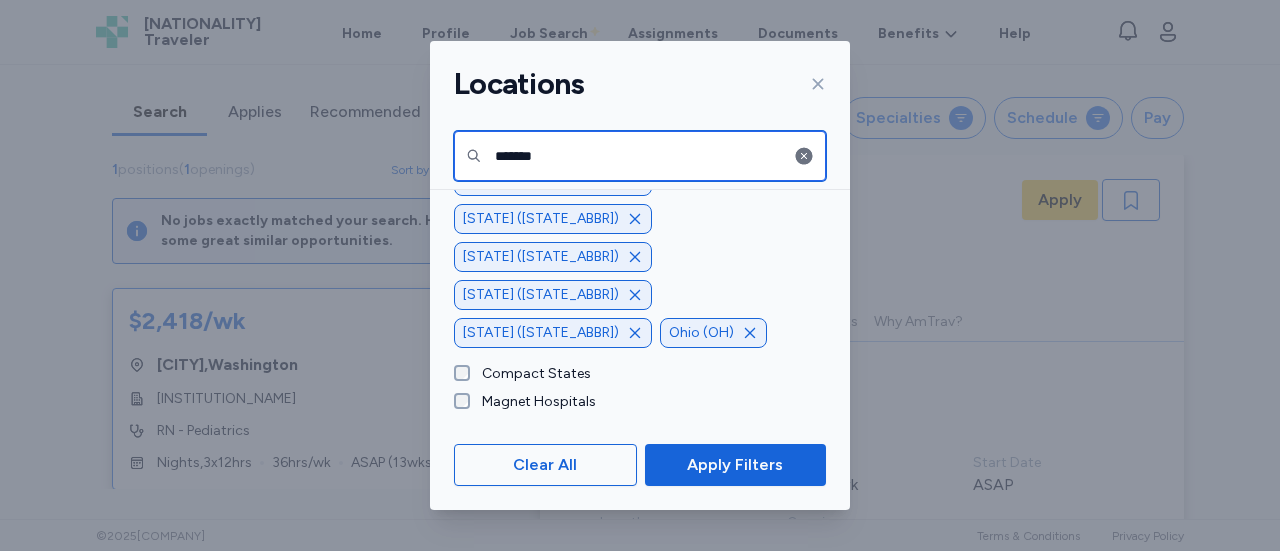 scroll, scrollTop: 0, scrollLeft: 0, axis: both 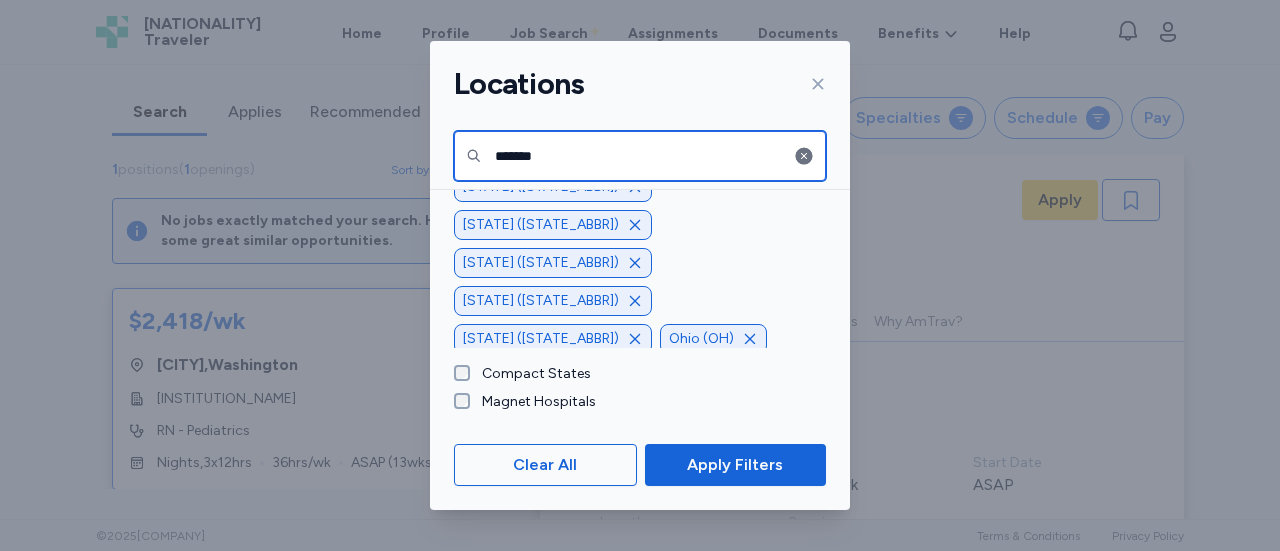 click on "*******" at bounding box center [640, 156] 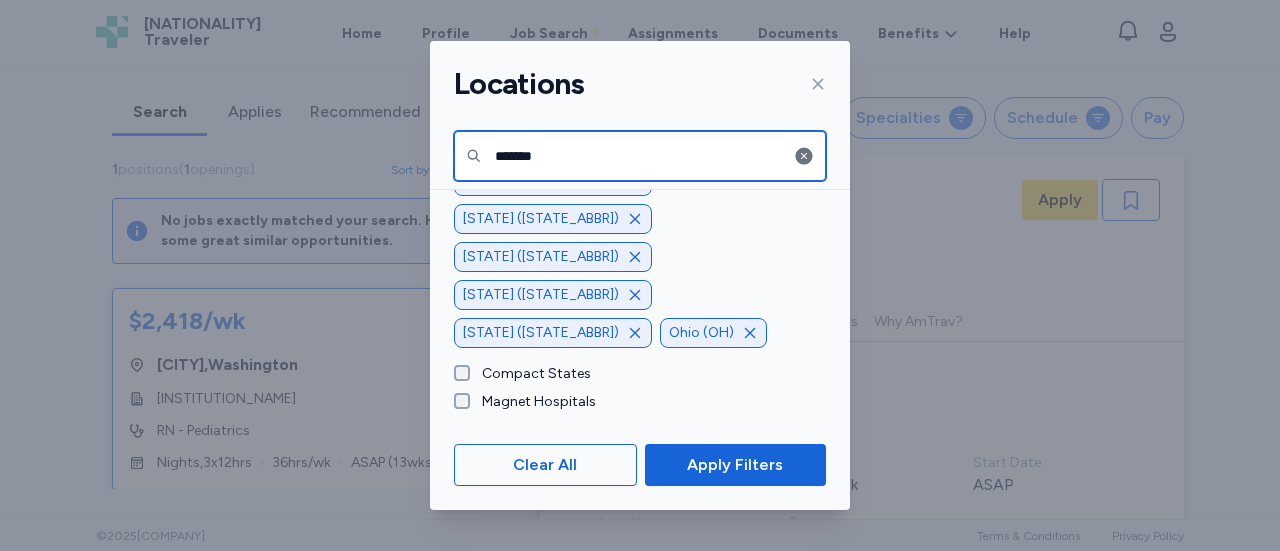 scroll, scrollTop: -5, scrollLeft: 0, axis: vertical 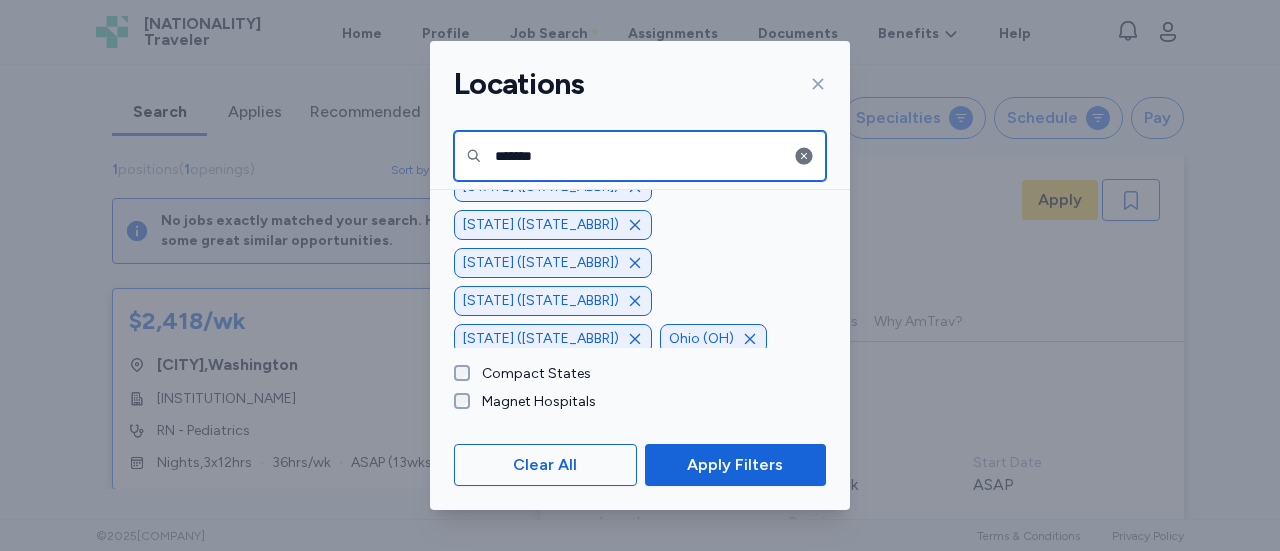 click on "*******" at bounding box center (640, 156) 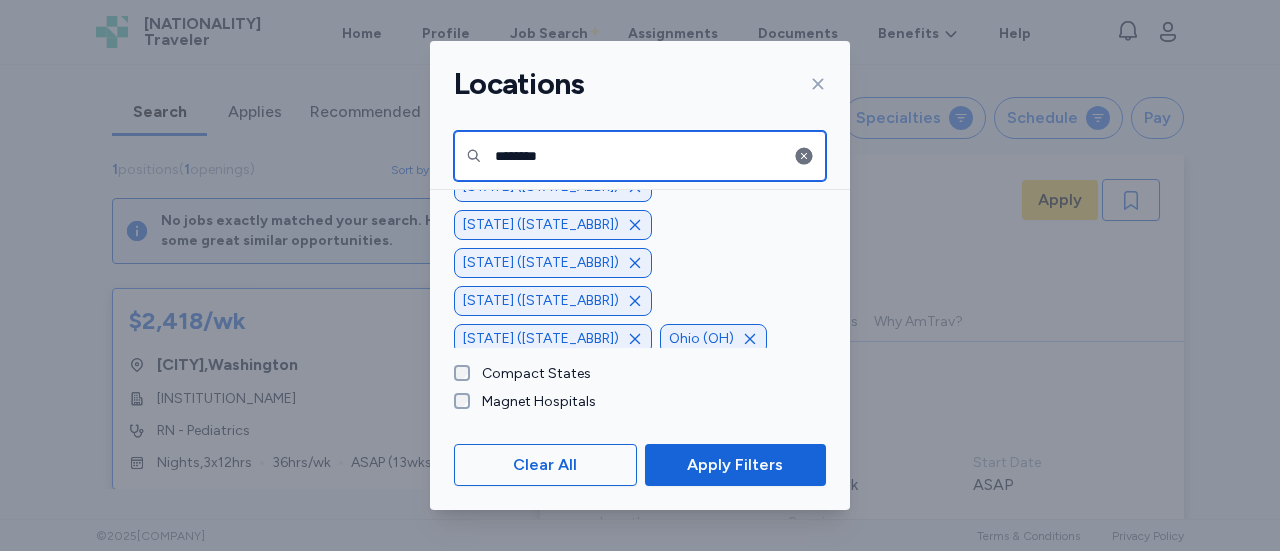 scroll, scrollTop: 0, scrollLeft: 0, axis: both 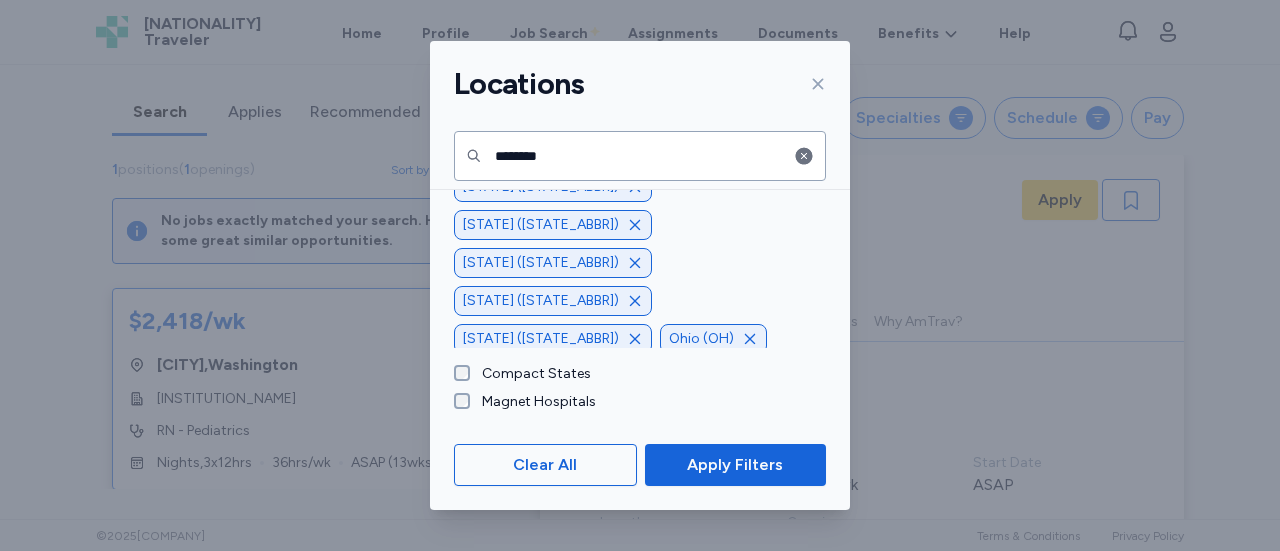 click on "******** [STATE] ([STATE_ABBR]) [CITY], [STATE] [CITY], [STATE] [CITY], [STATE] [CITY], [STATE] [CITY], [STATE] [CITY], [STATE] [CITY], [STATE] [CITY], [STATE] [STATE] [STATE] [STATE] [STATE] [STATE] [STATE] [STATE] [STATE] [STATE] Compact States Magnet Hospitals Clear All Apply Filters" at bounding box center (640, 237) 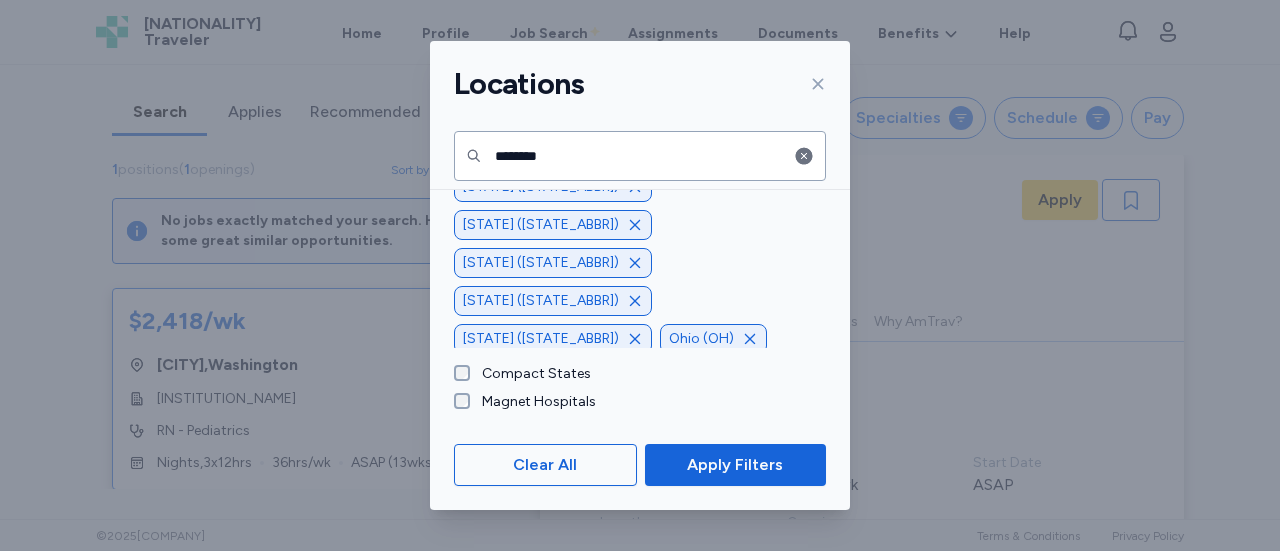 scroll, scrollTop: 0, scrollLeft: 0, axis: both 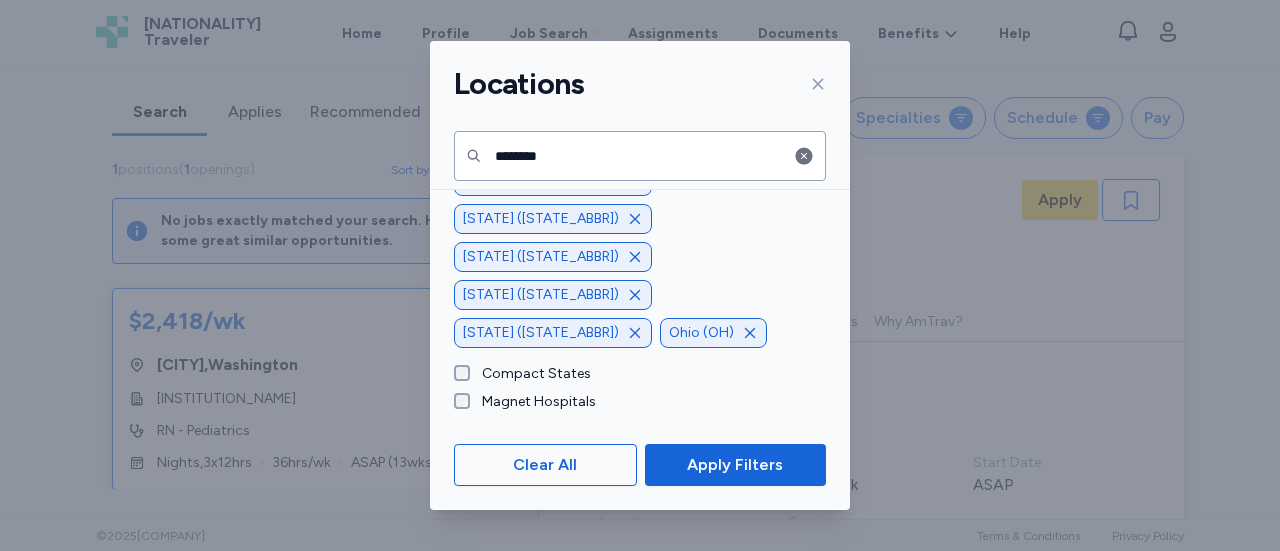click on "[STATE] ([STATE_ABBR])" at bounding box center (634, 195) 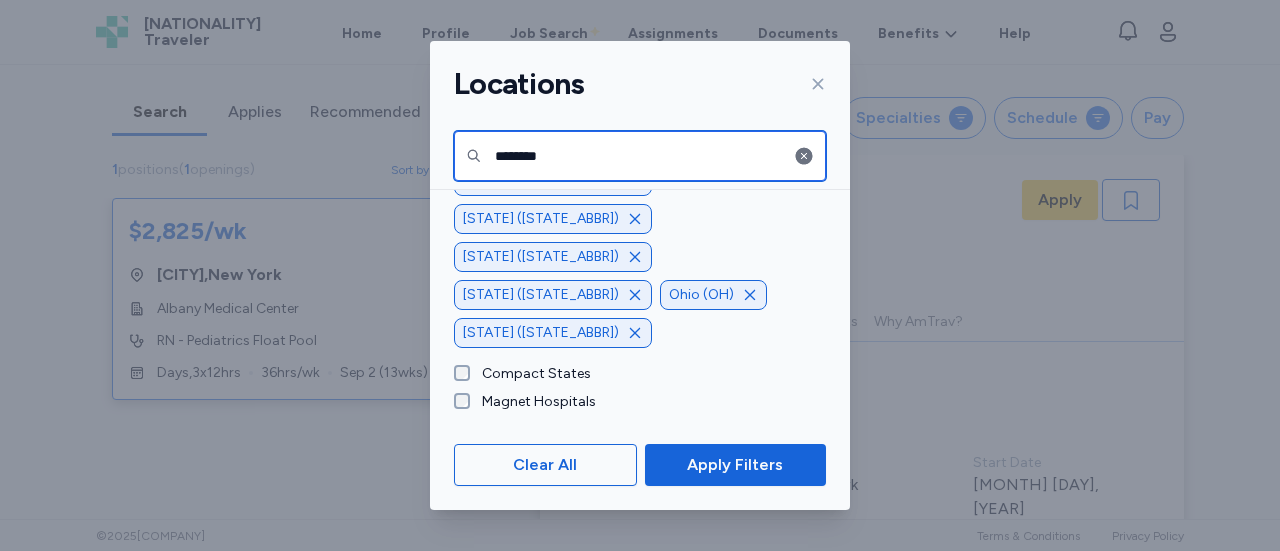 click on "********" at bounding box center [640, 156] 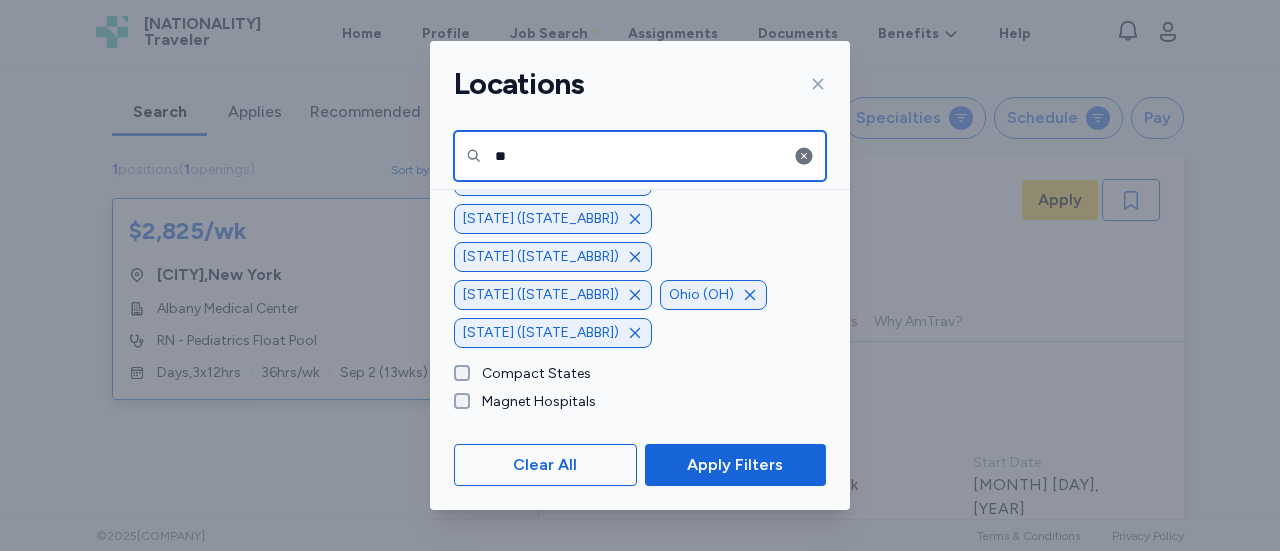 type on "*" 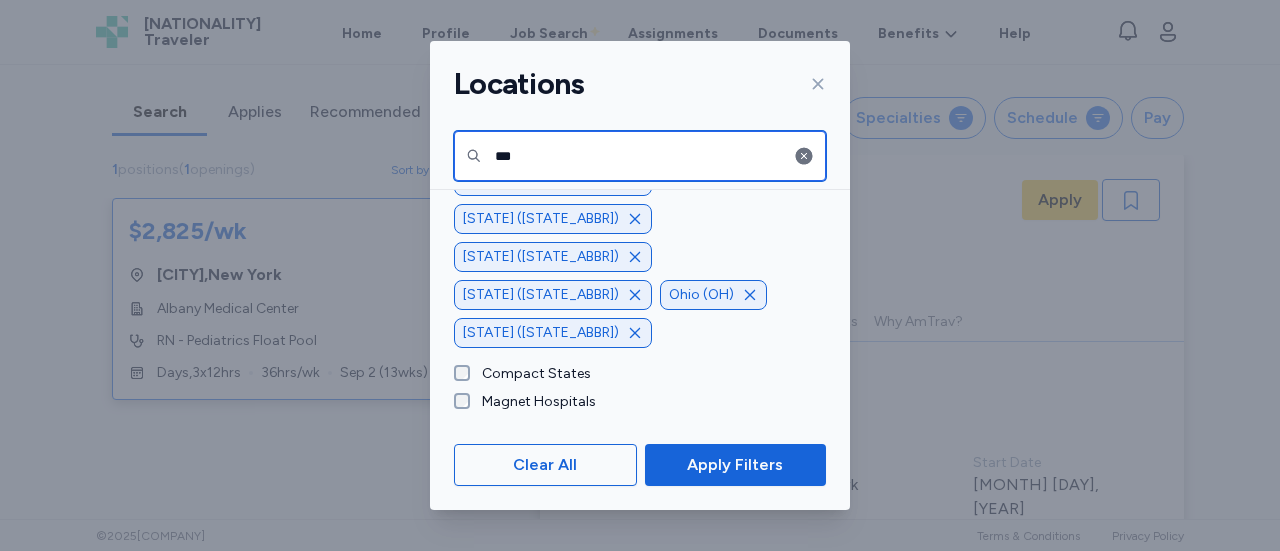 scroll, scrollTop: 0, scrollLeft: 0, axis: both 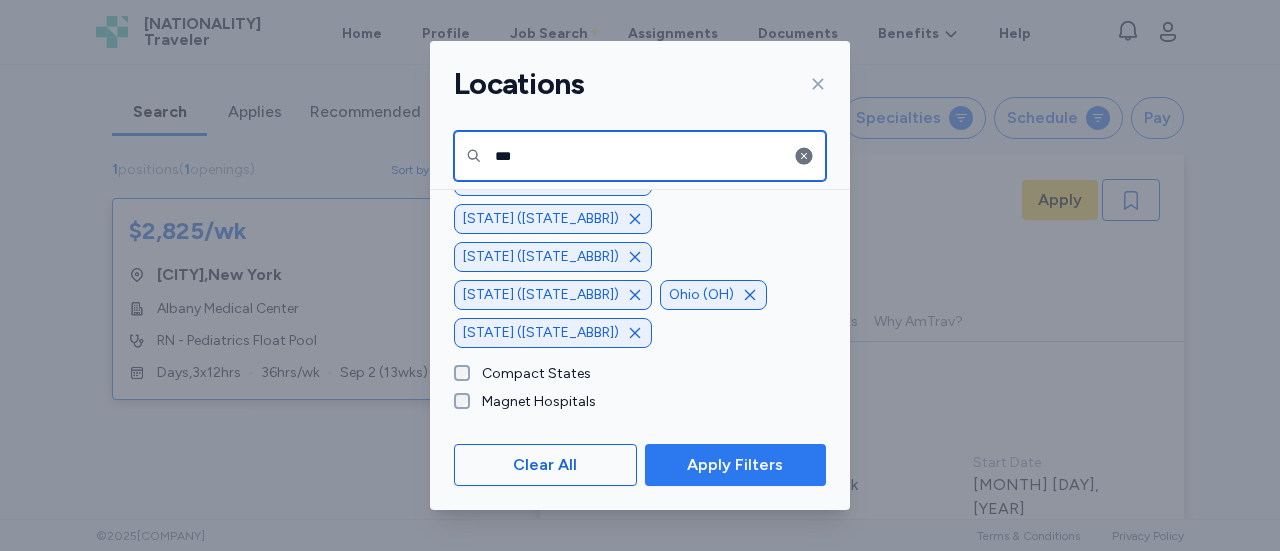 type on "***" 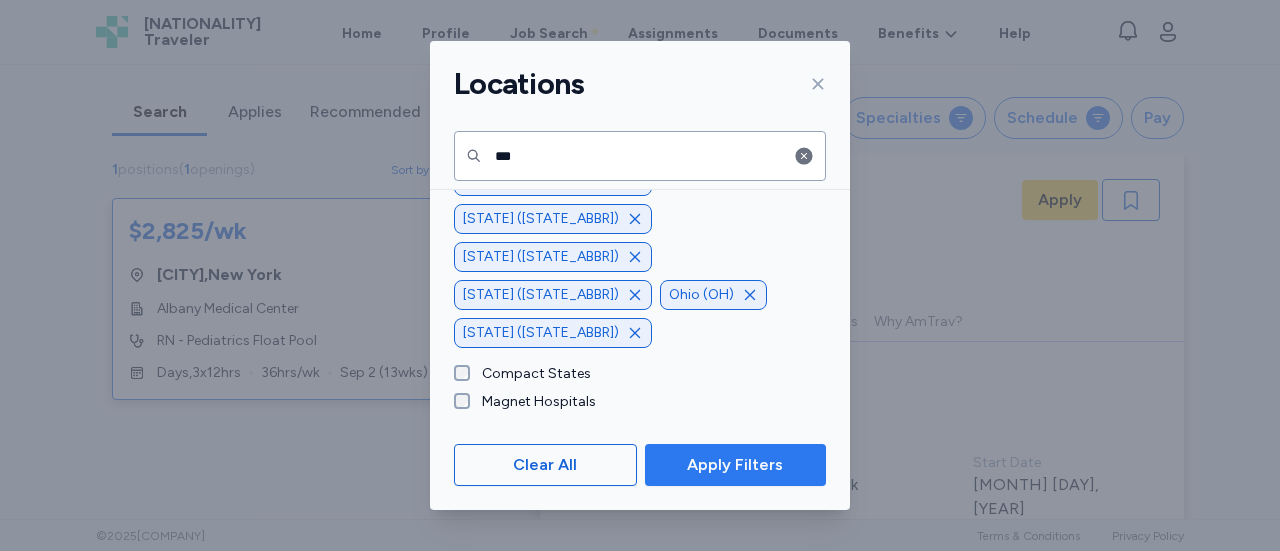 click on "Apply Filters" at bounding box center (735, 465) 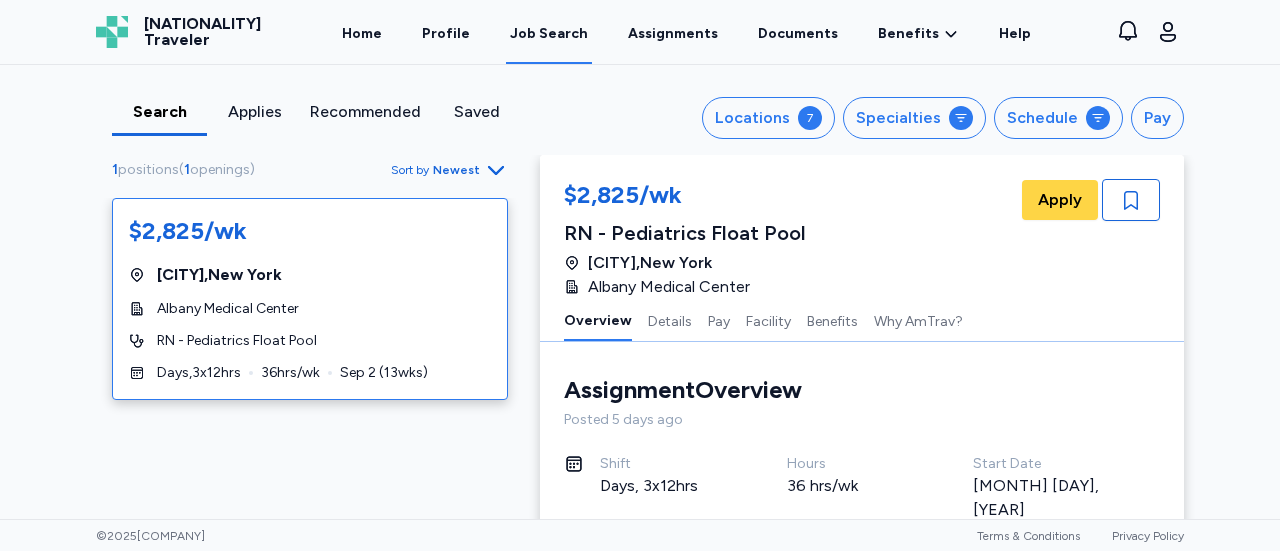 scroll, scrollTop: 13, scrollLeft: 0, axis: vertical 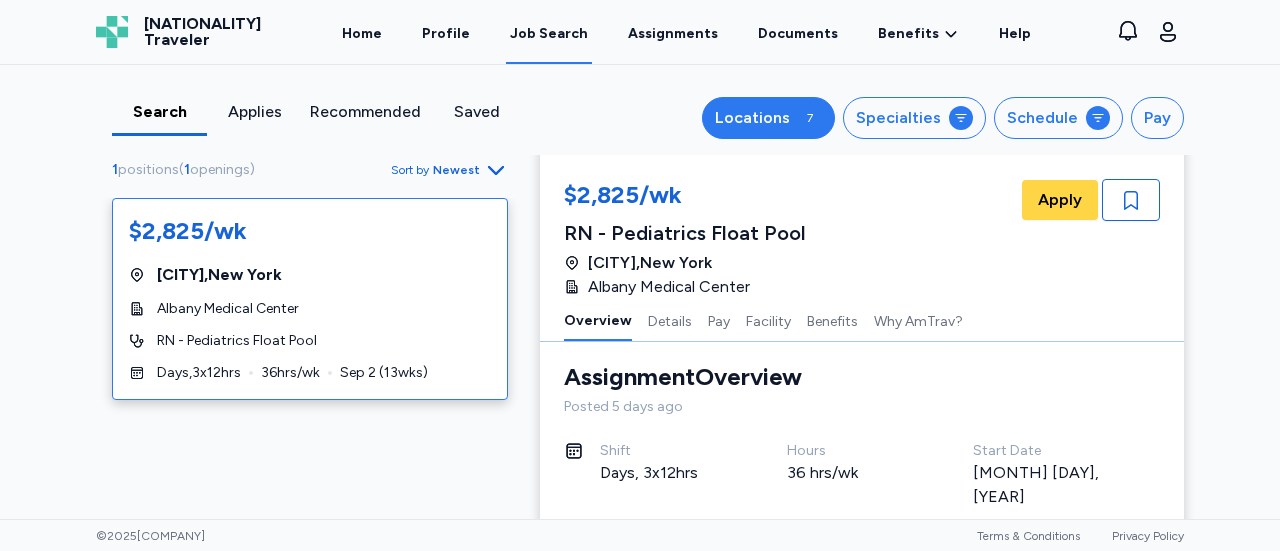 click on "Locations" at bounding box center (752, 118) 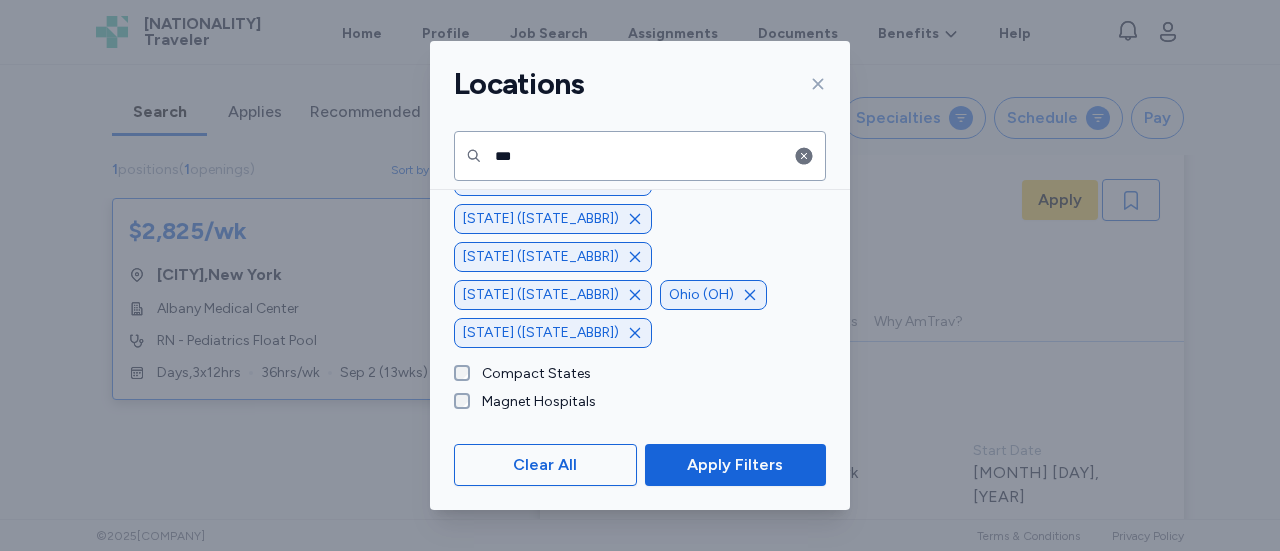 click 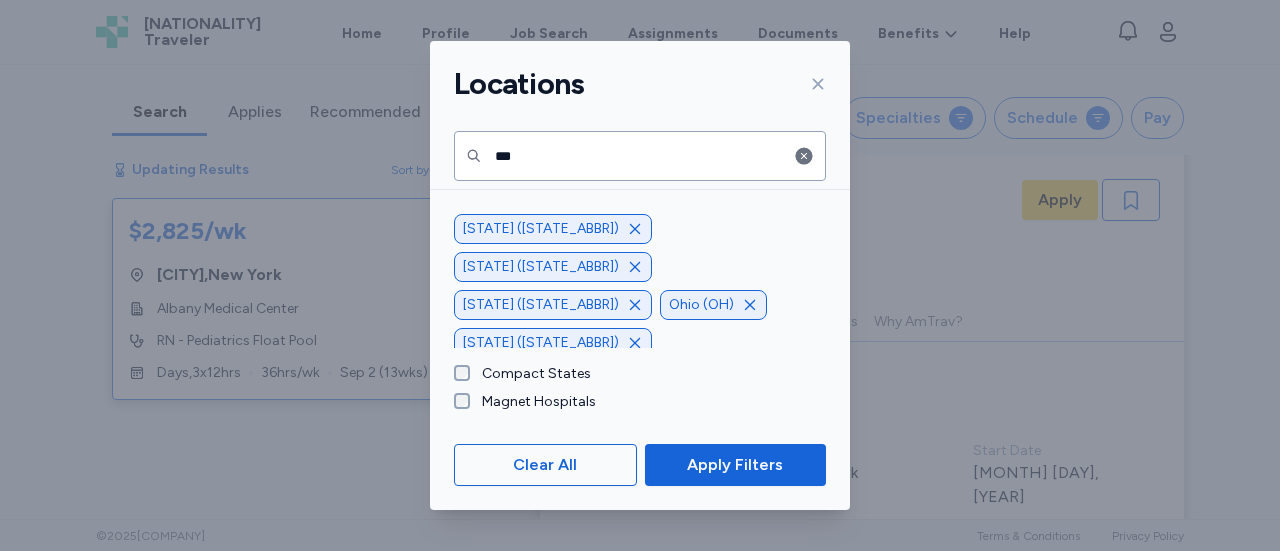 click 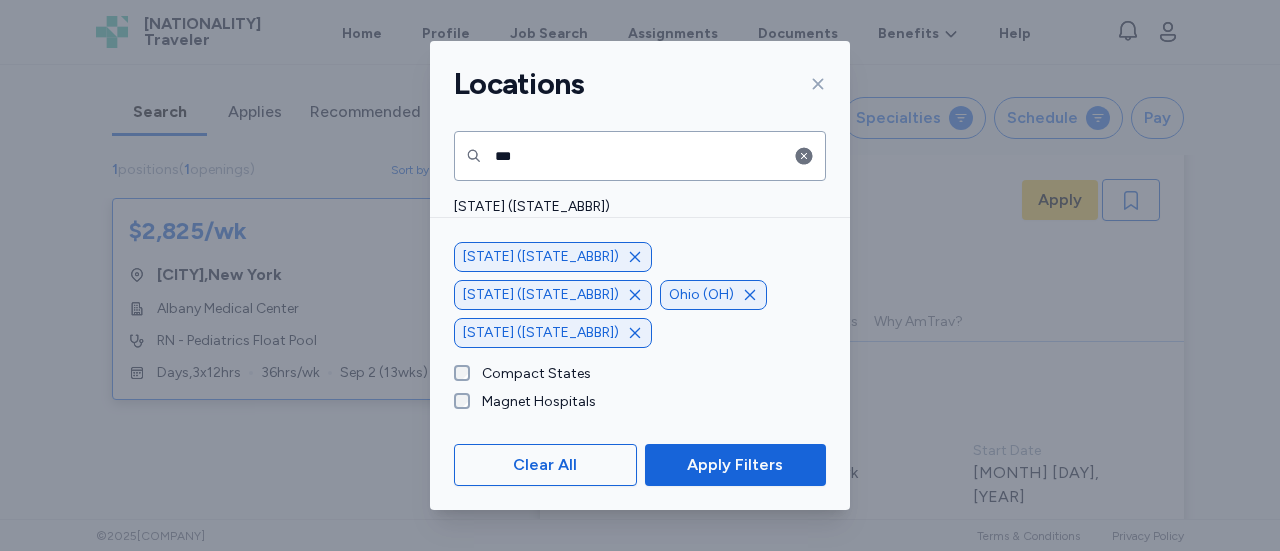 click 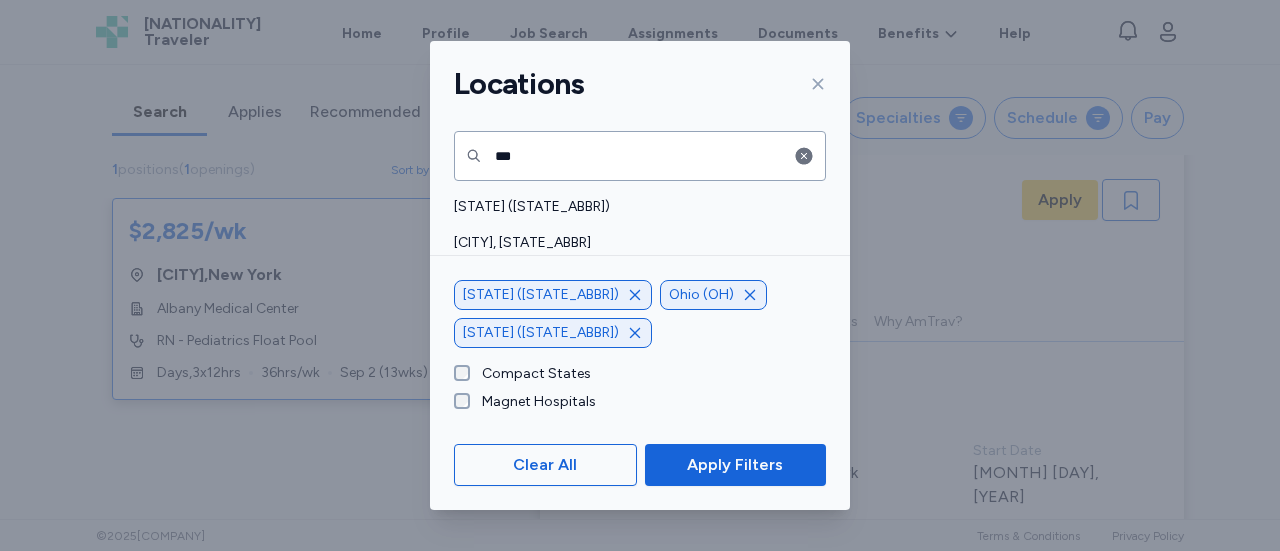 click 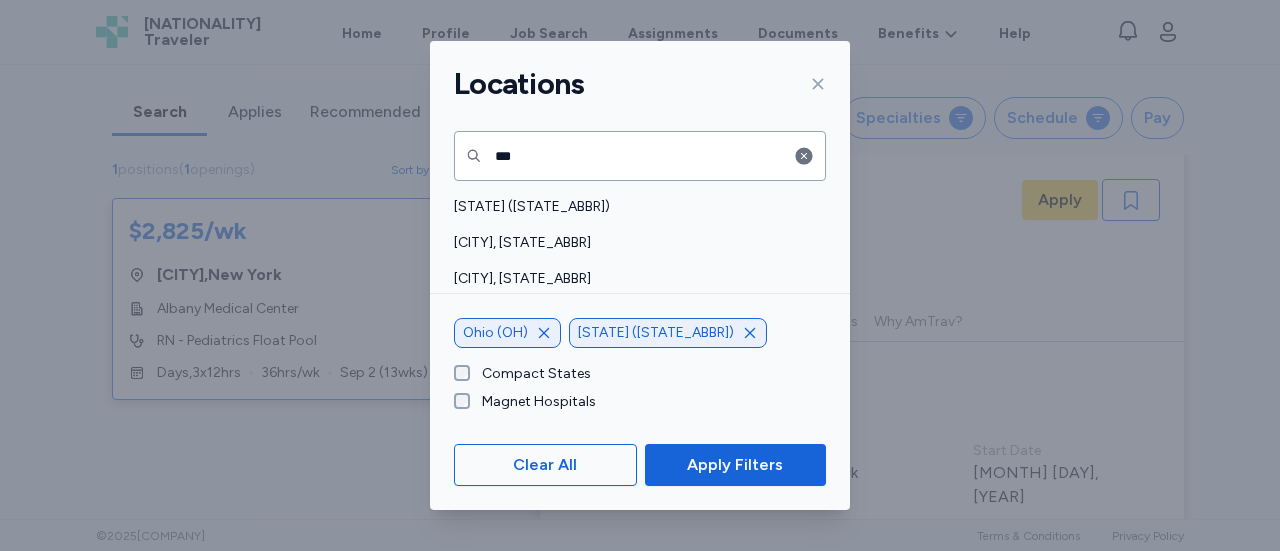 click 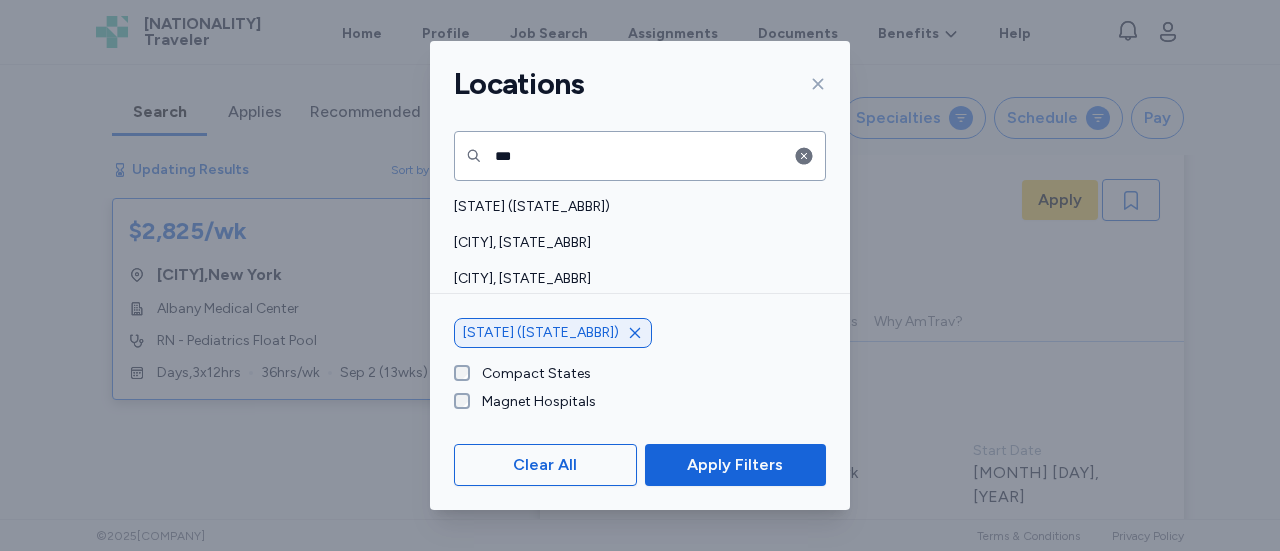 click 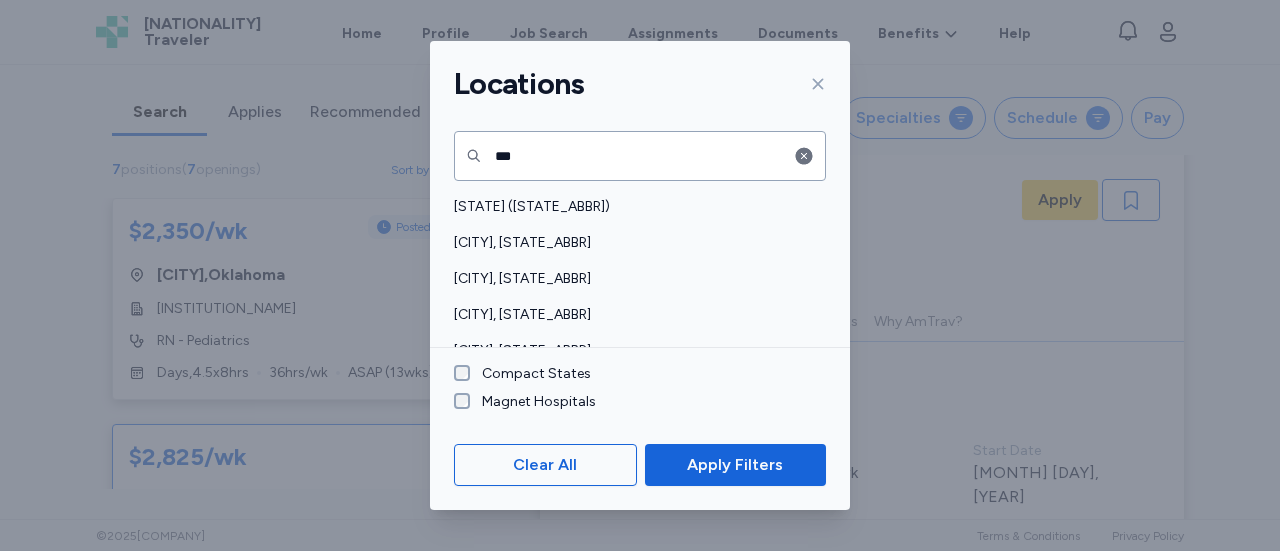 click on "Locations" at bounding box center [640, 84] 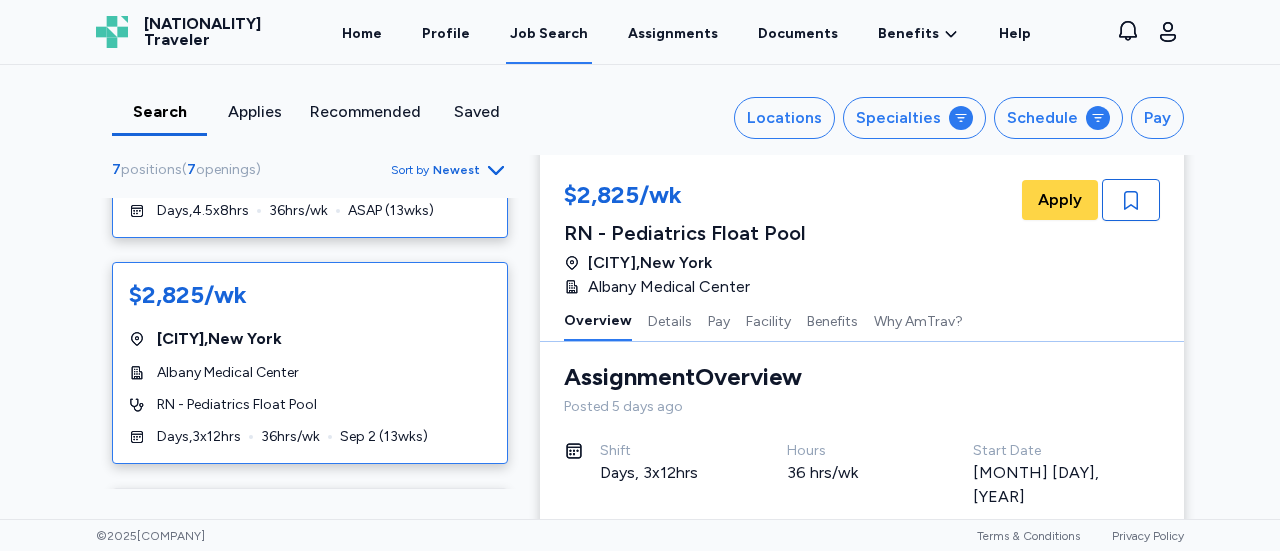 scroll, scrollTop: 0, scrollLeft: 0, axis: both 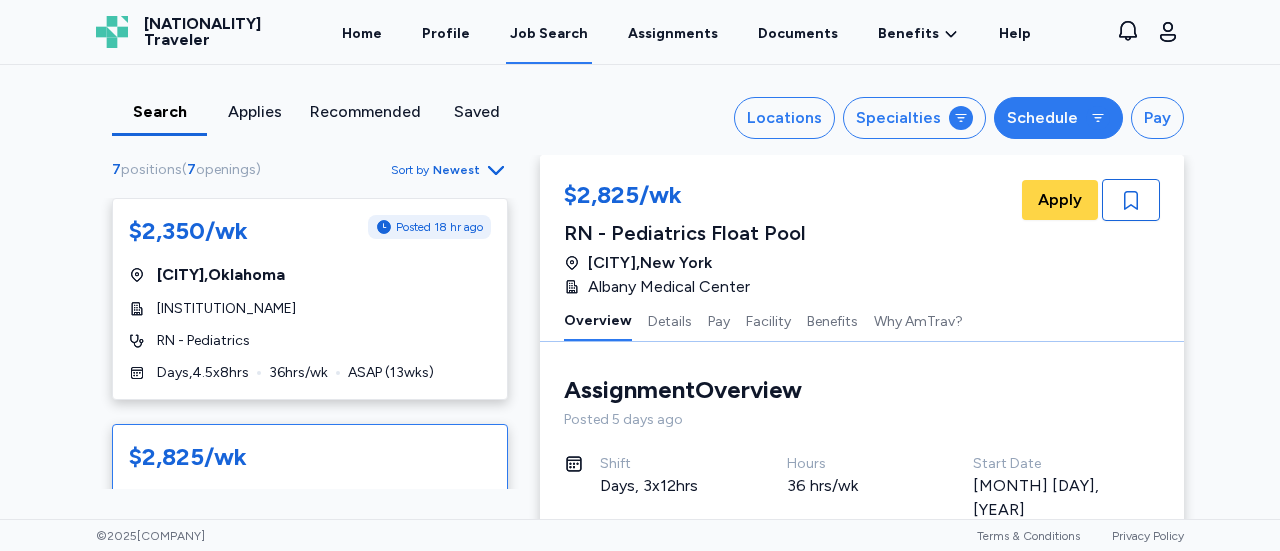 click on "Schedule" at bounding box center (1058, 118) 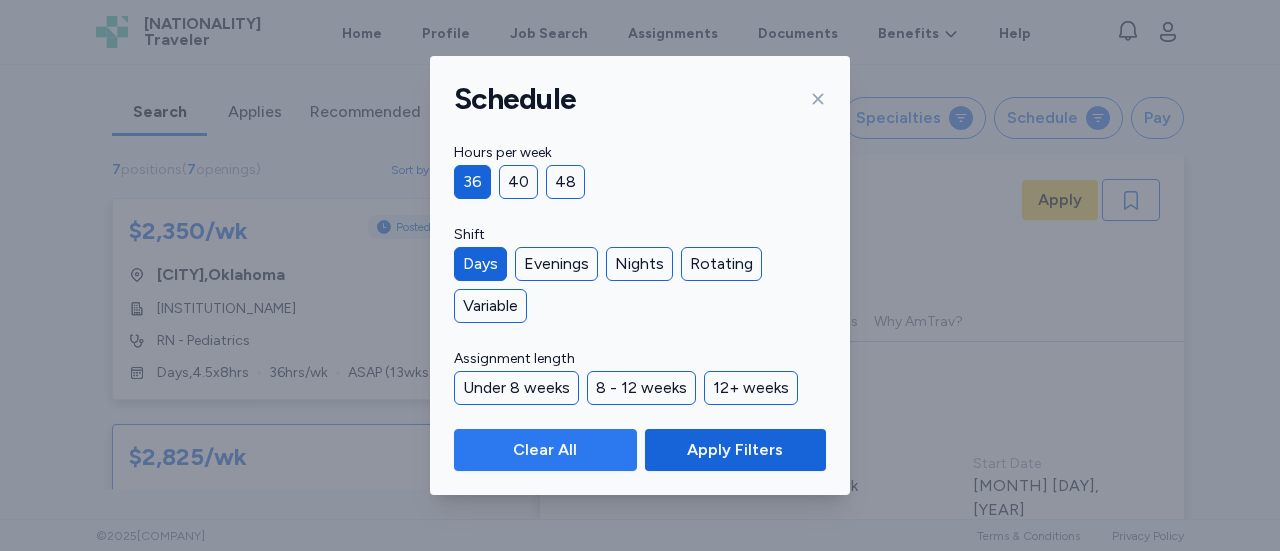 click on "Clear All" at bounding box center (545, 450) 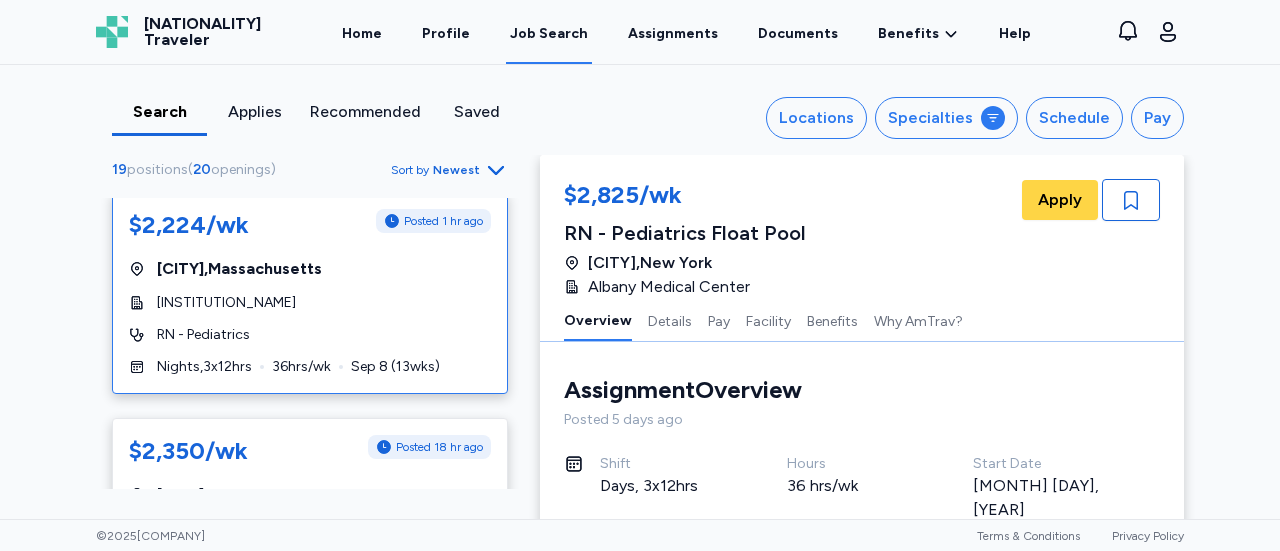 scroll, scrollTop: 4, scrollLeft: 0, axis: vertical 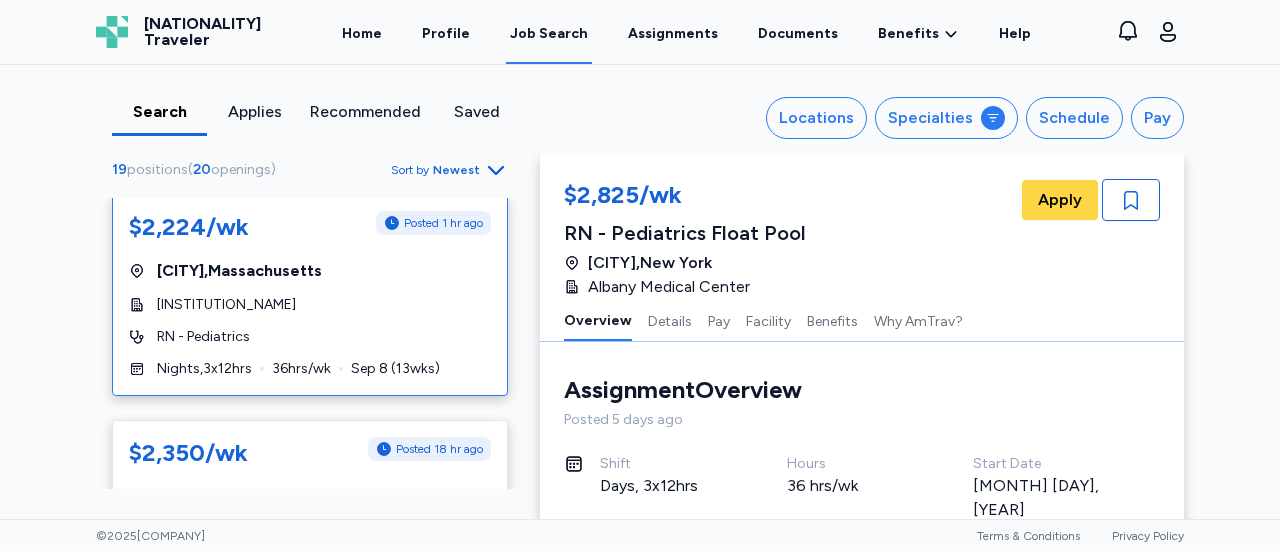 click on "[INSTITUTION_NAME]" at bounding box center (226, 305) 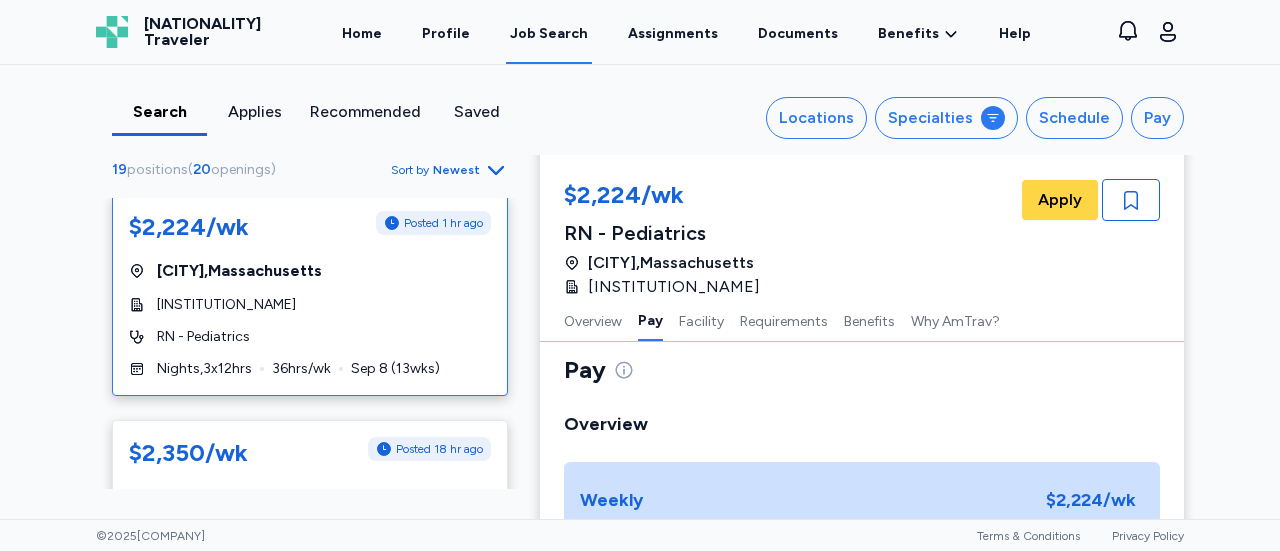 scroll, scrollTop: 310, scrollLeft: 0, axis: vertical 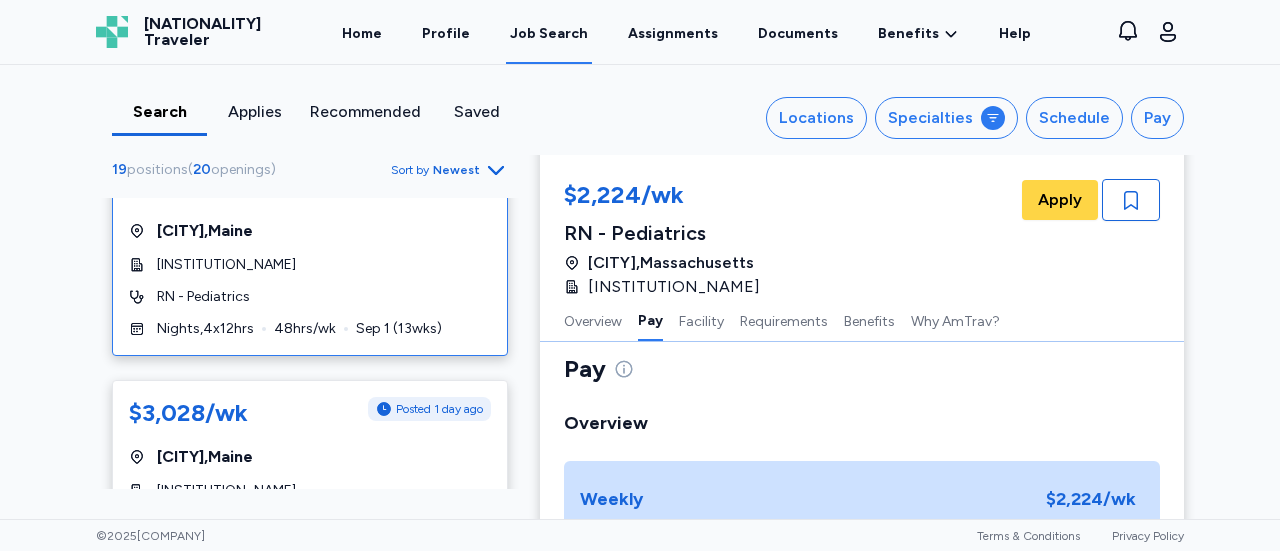 click on "[INSTITUTION_NAME]" at bounding box center [310, 265] 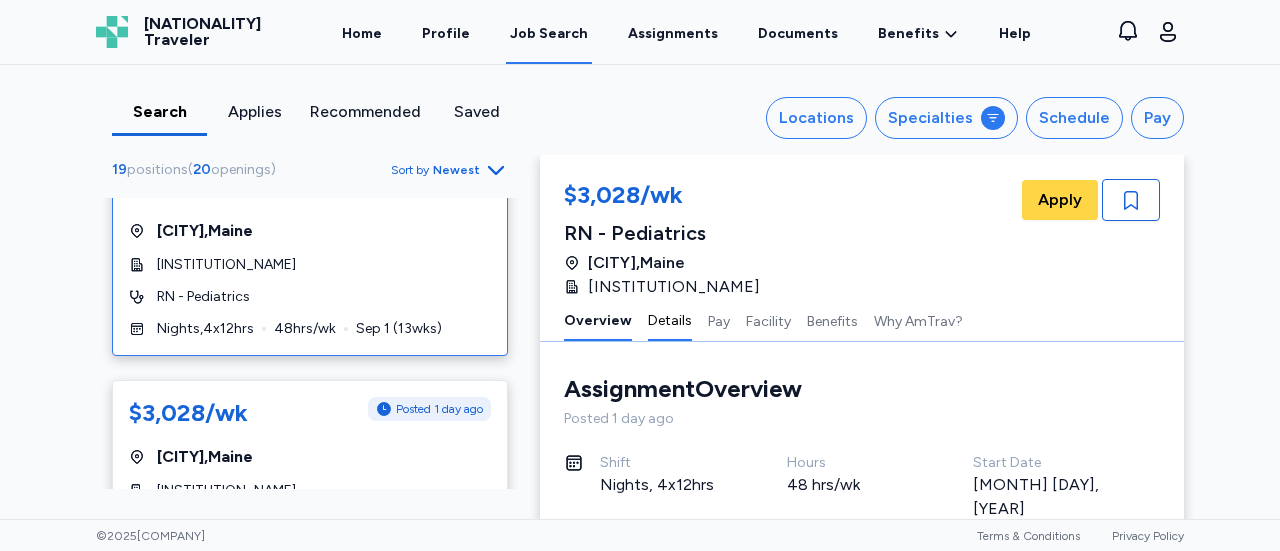 click on "Details" at bounding box center [670, 320] 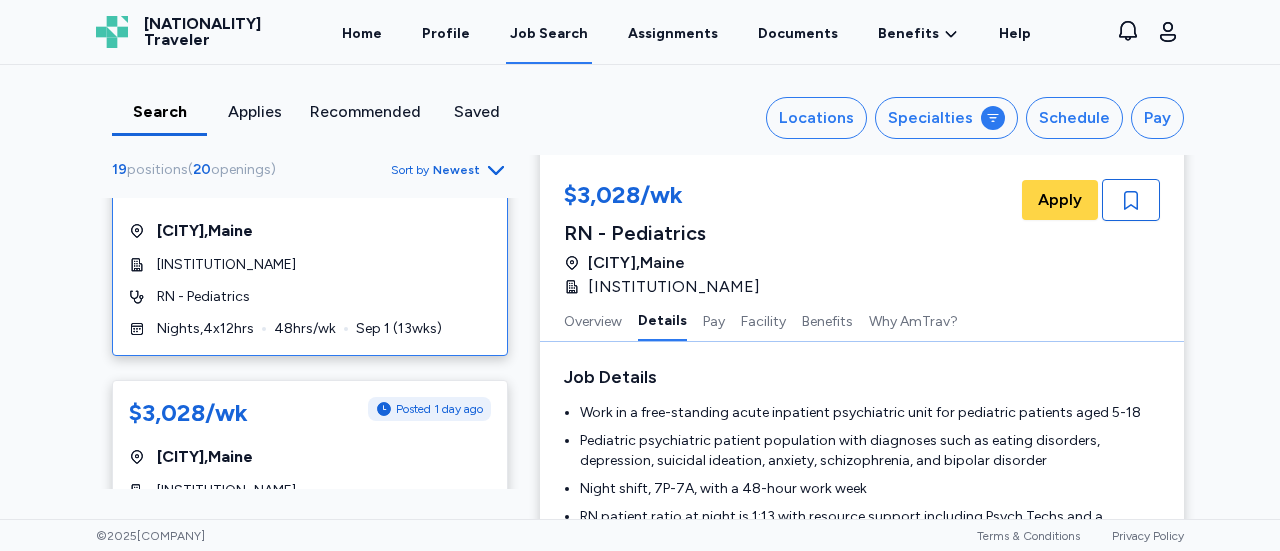 scroll, scrollTop: 325, scrollLeft: 0, axis: vertical 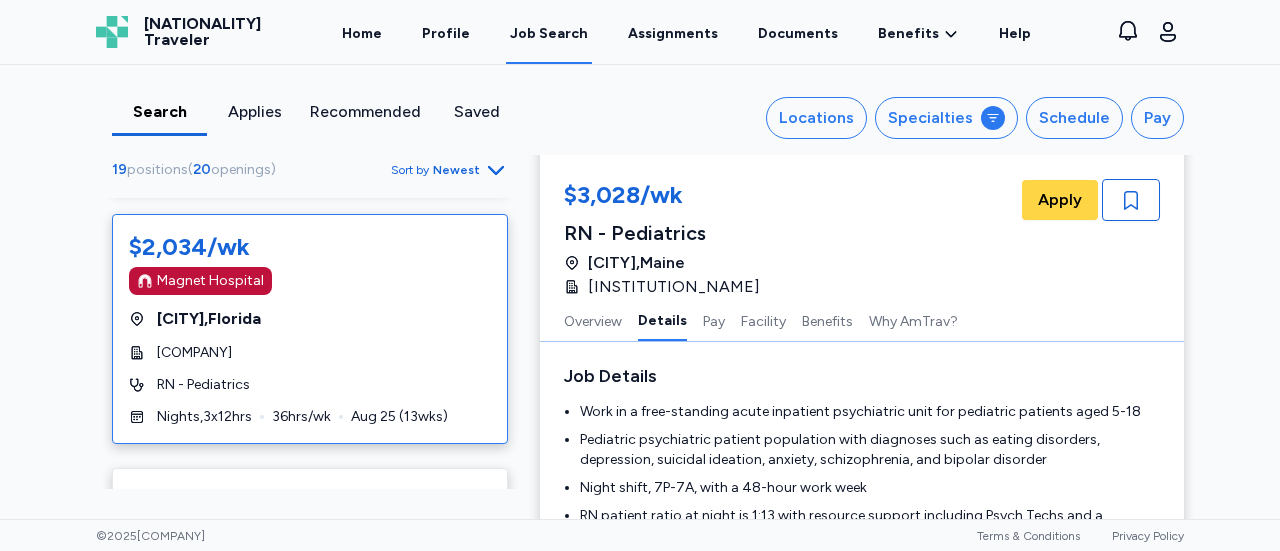 click on "[CITY] , [STATE]" at bounding box center [310, 319] 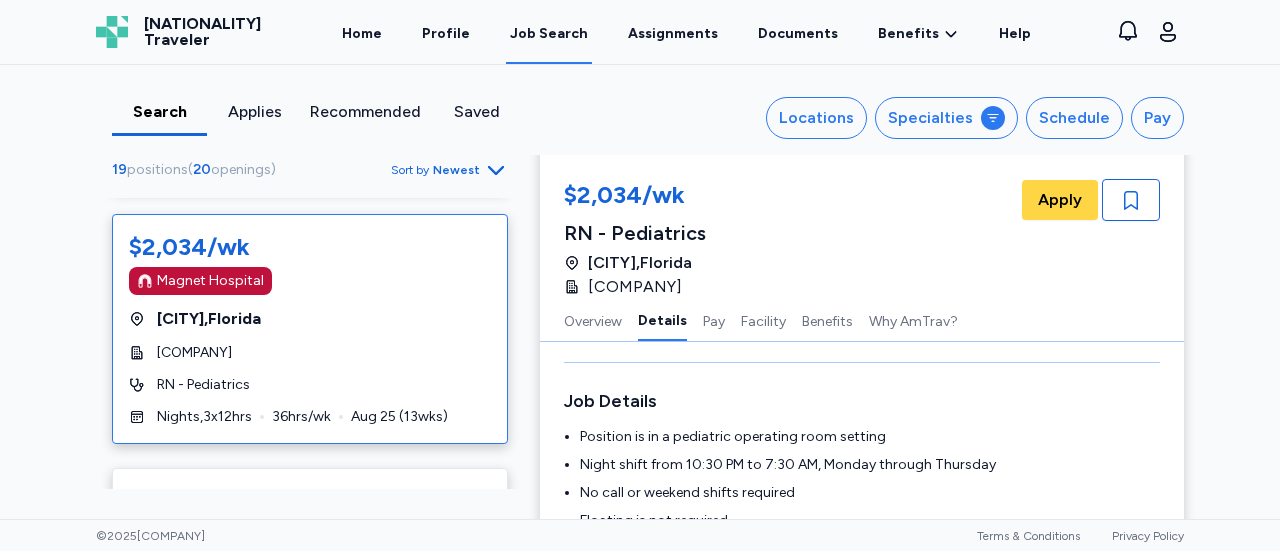 scroll, scrollTop: 275, scrollLeft: 0, axis: vertical 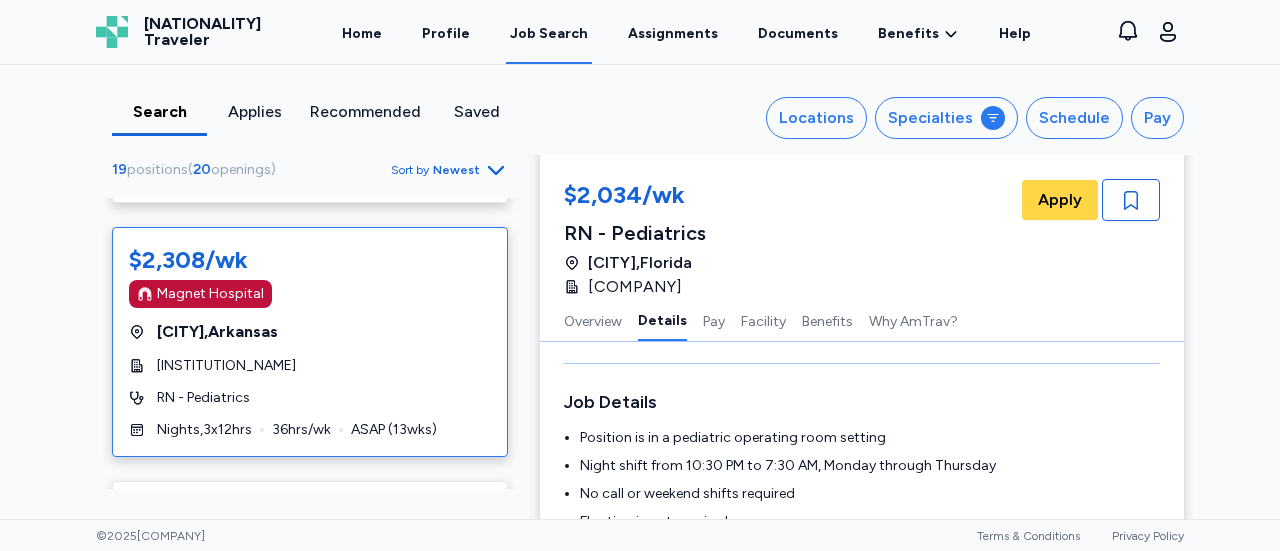 click on "[CITY] , [STATE]" at bounding box center (310, 332) 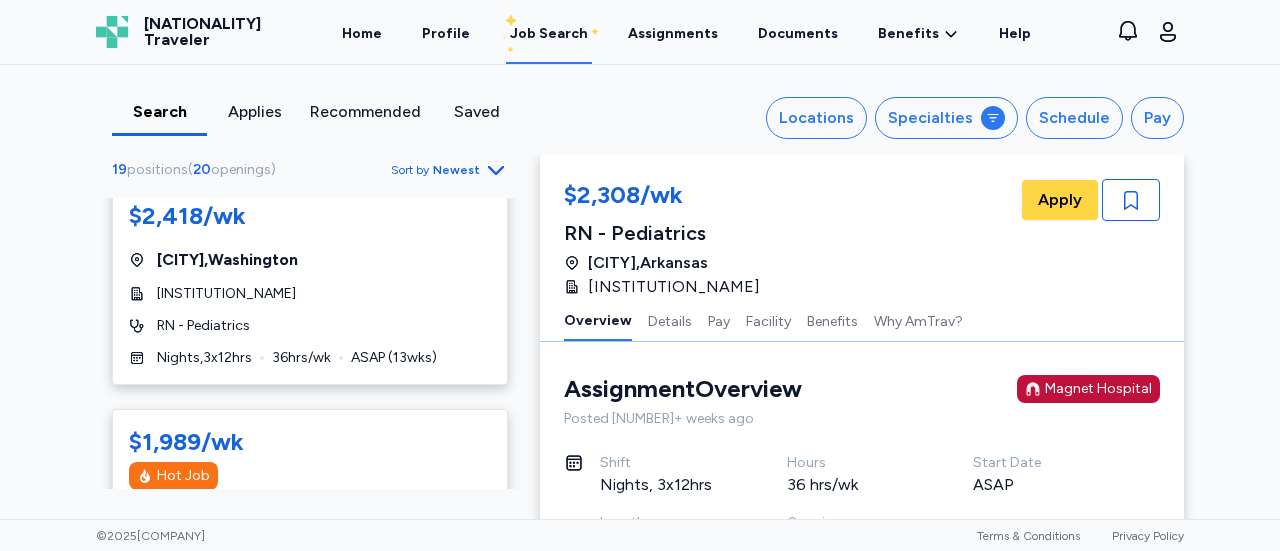 scroll, scrollTop: 3485, scrollLeft: 0, axis: vertical 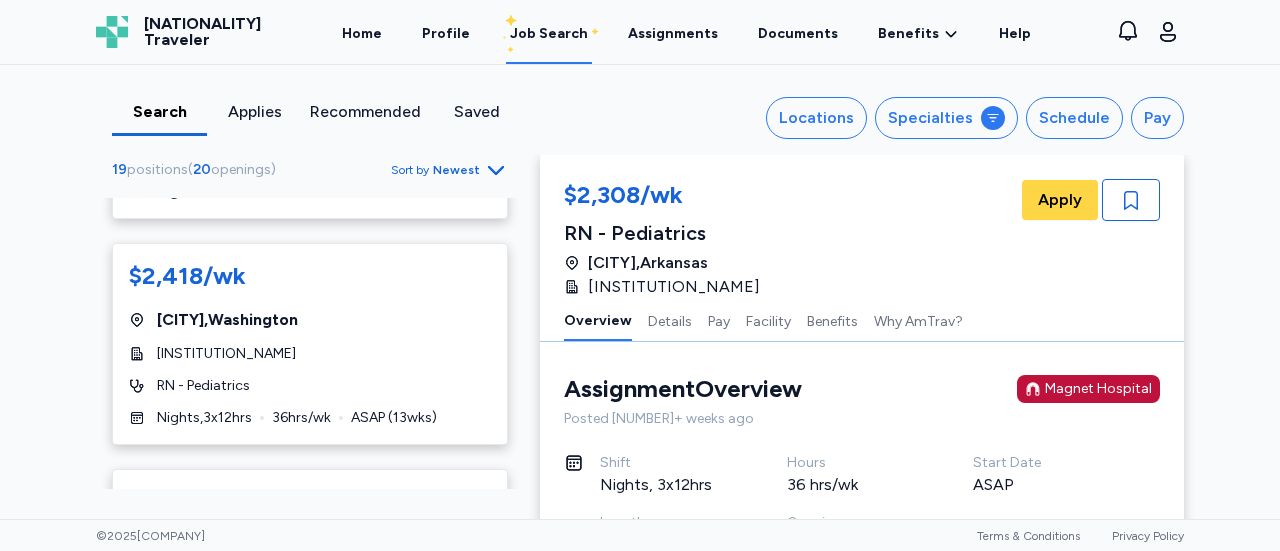 click on "[INSTITUTION_NAME]" at bounding box center (226, 354) 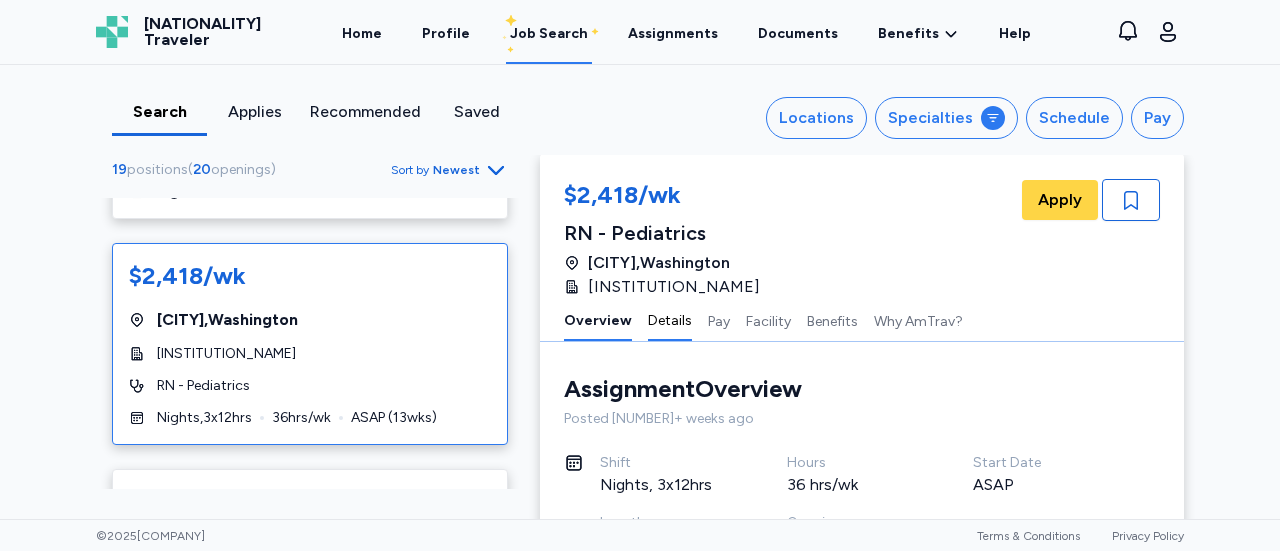 click on "Details" at bounding box center [670, 320] 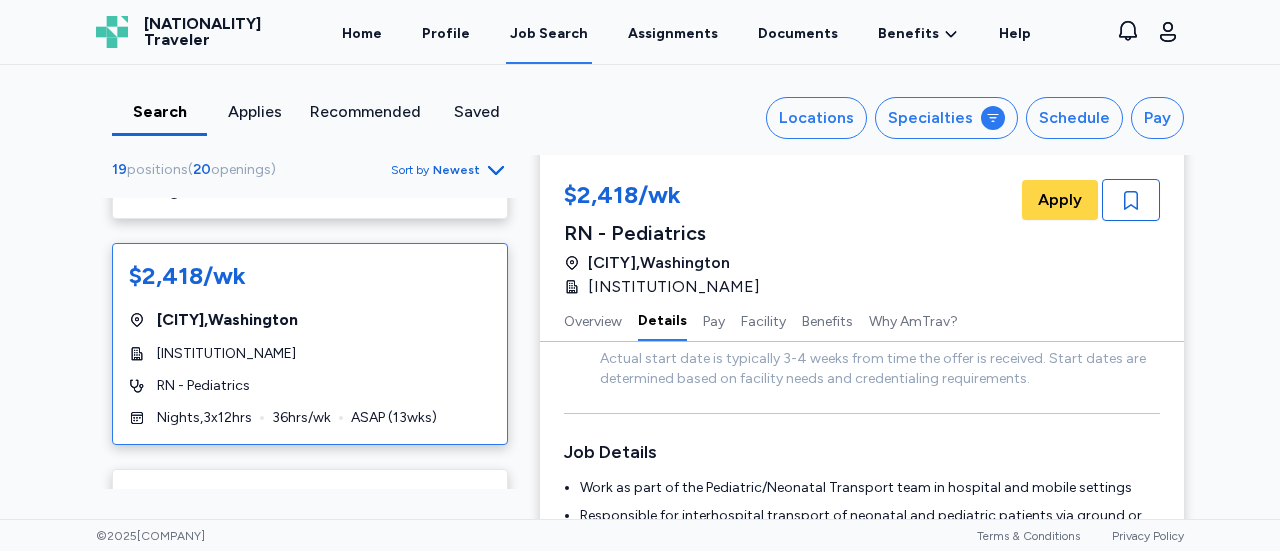 scroll, scrollTop: 289, scrollLeft: 0, axis: vertical 